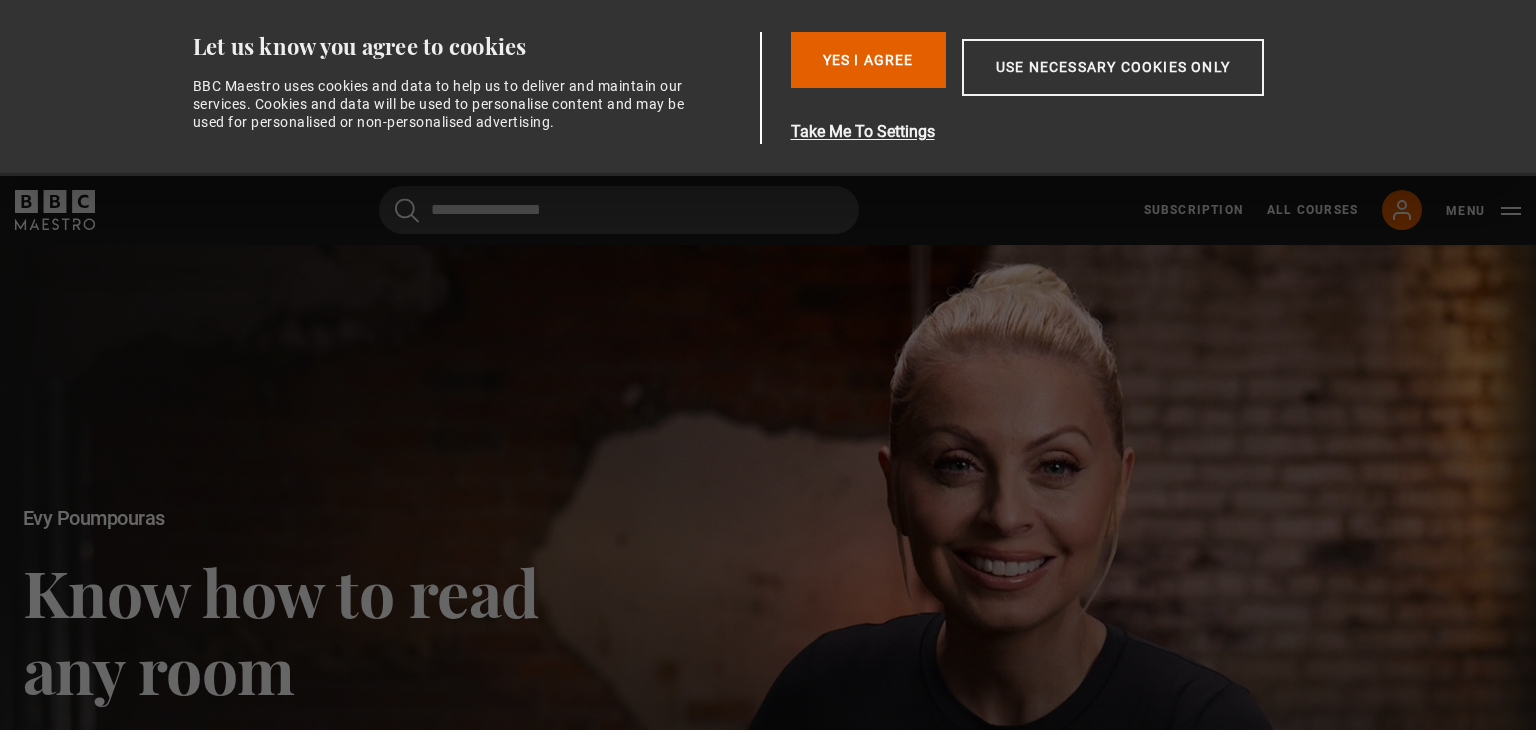 scroll, scrollTop: 0, scrollLeft: 0, axis: both 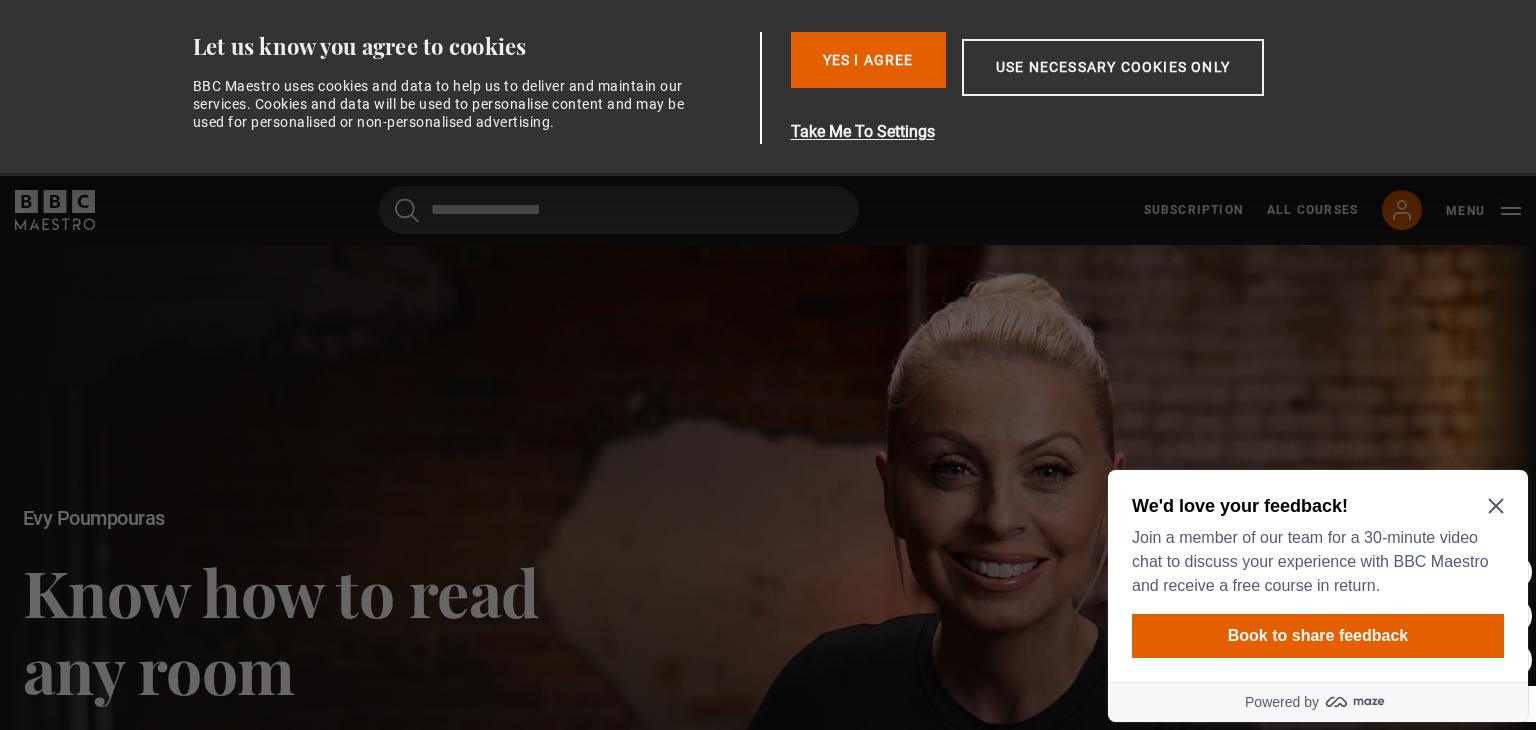 click 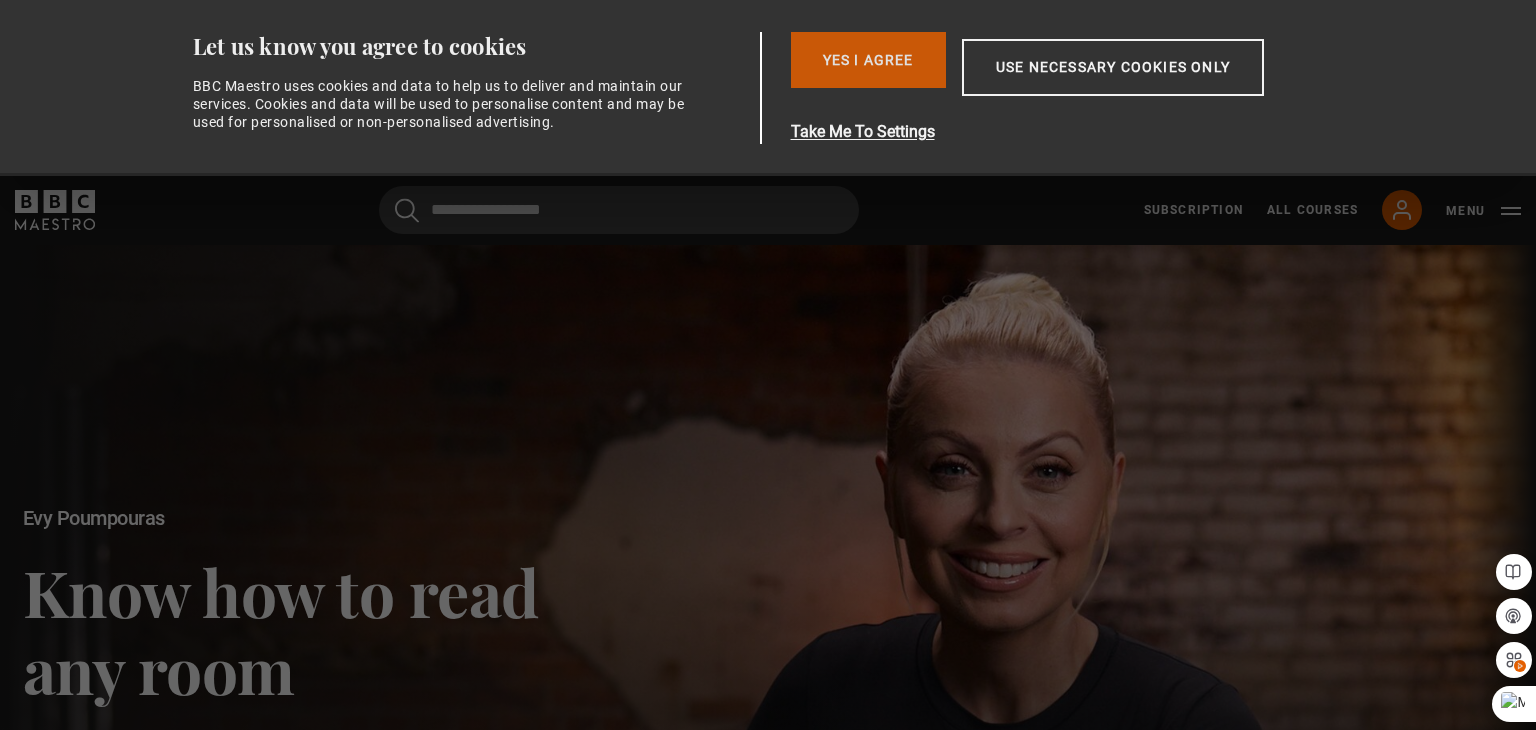 click on "Yes I Agree" at bounding box center [868, 60] 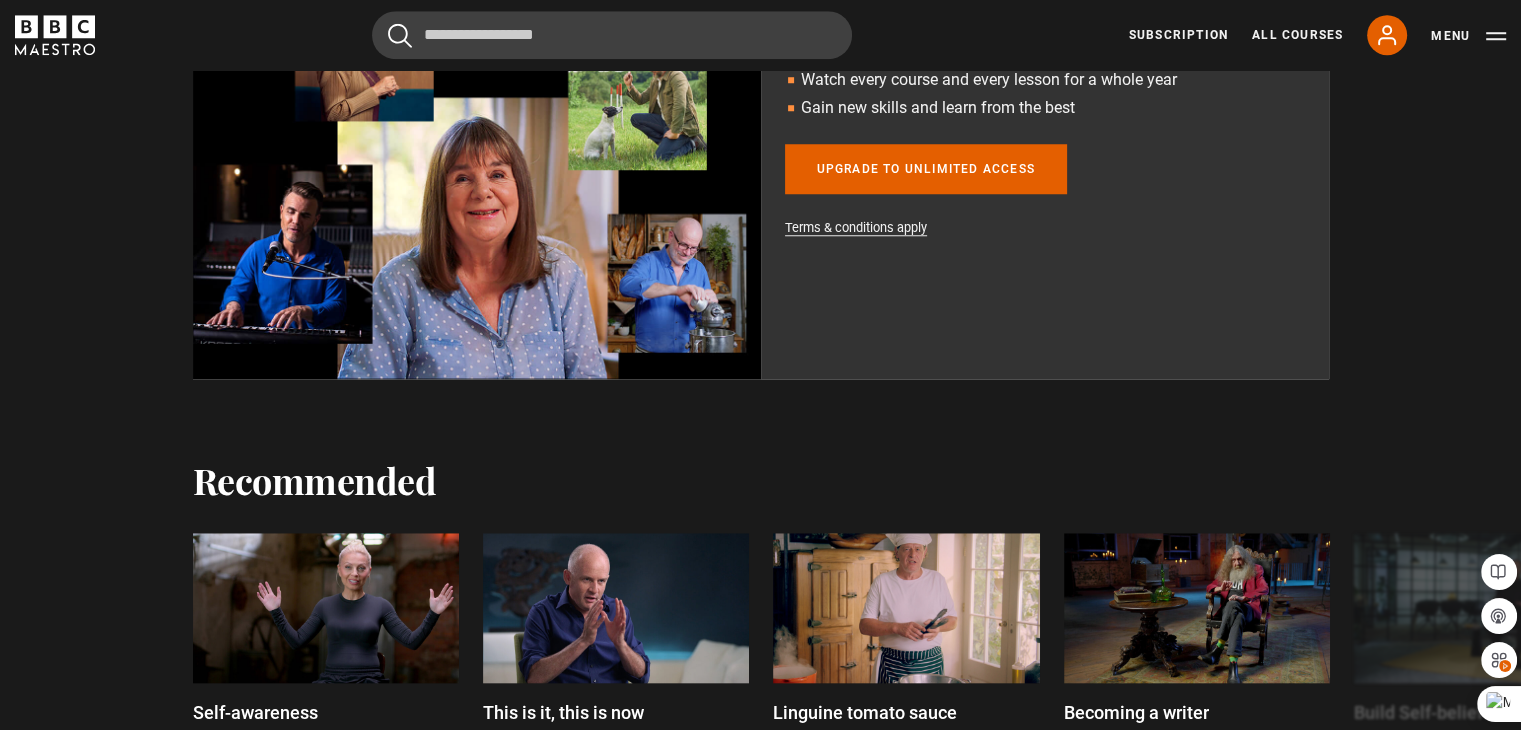 scroll, scrollTop: 1900, scrollLeft: 0, axis: vertical 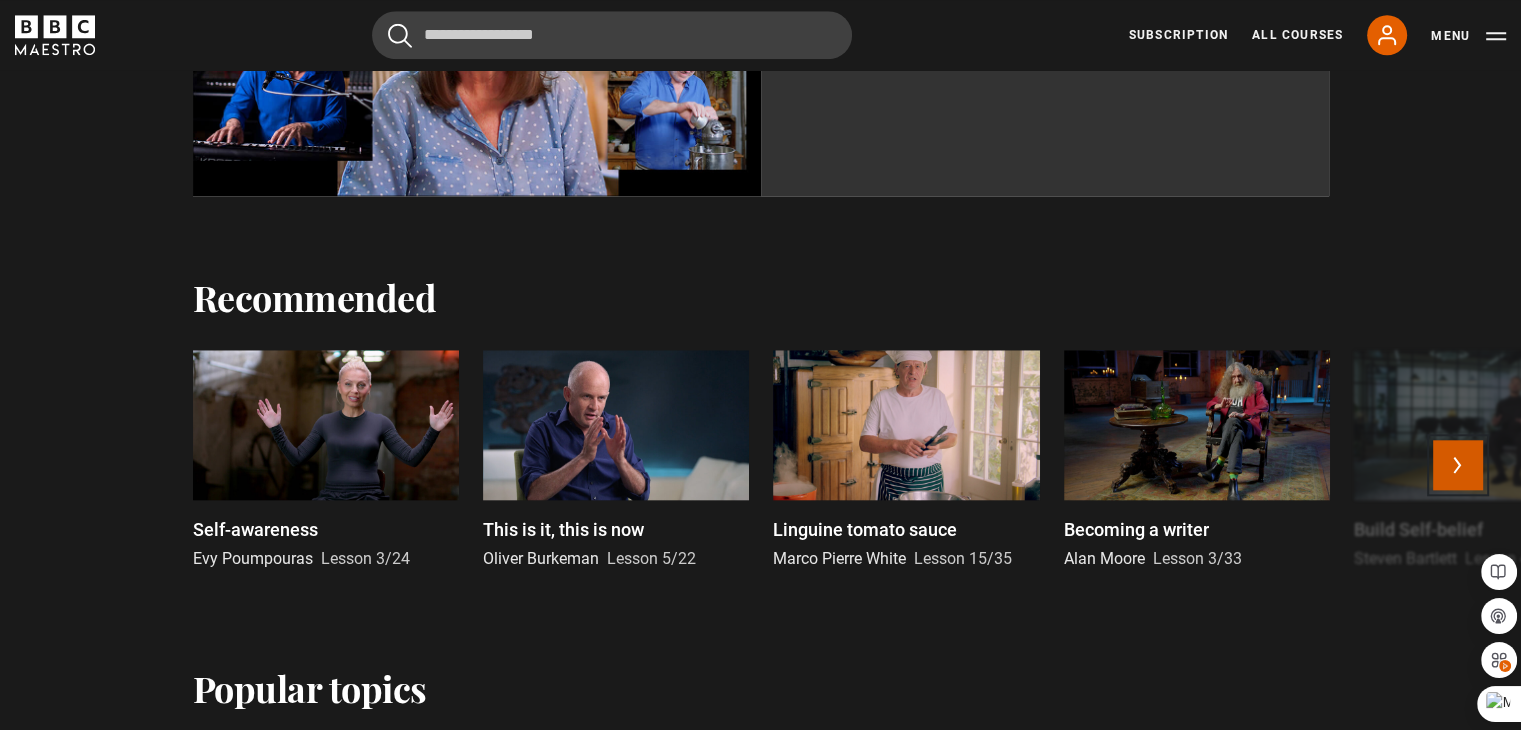 click on "Next" at bounding box center (1458, 465) 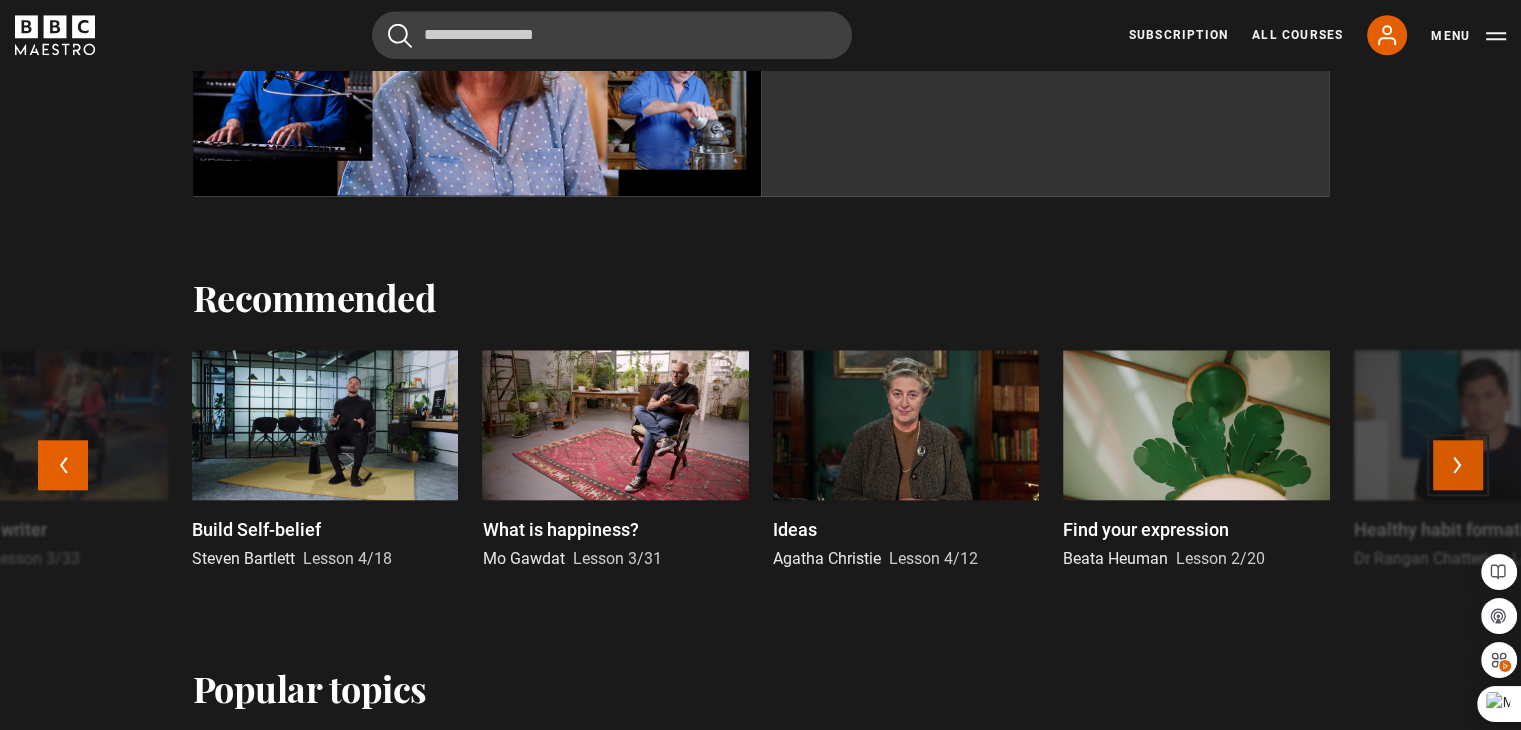 click on "Next" at bounding box center (1458, 465) 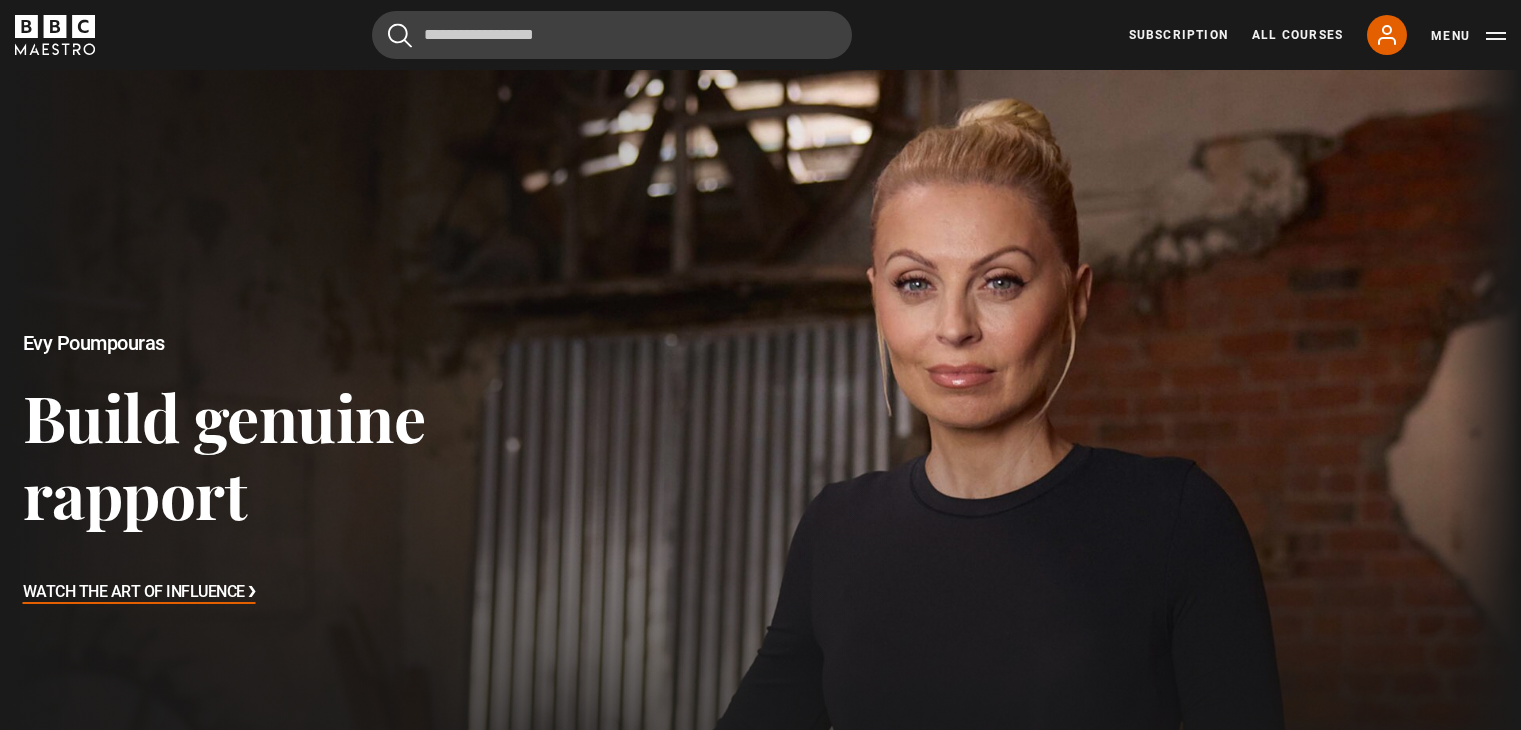 scroll, scrollTop: 0, scrollLeft: 0, axis: both 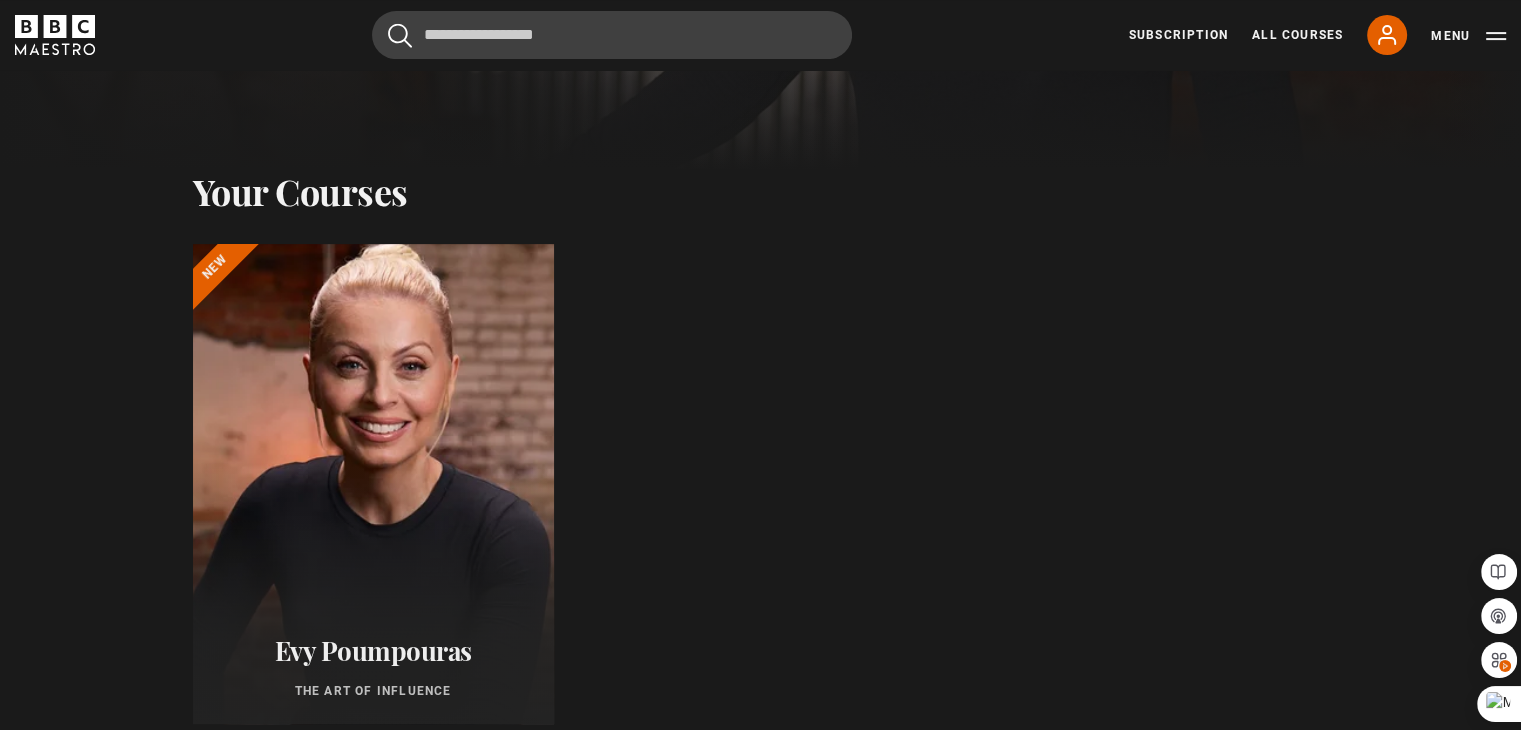 click at bounding box center [372, 484] 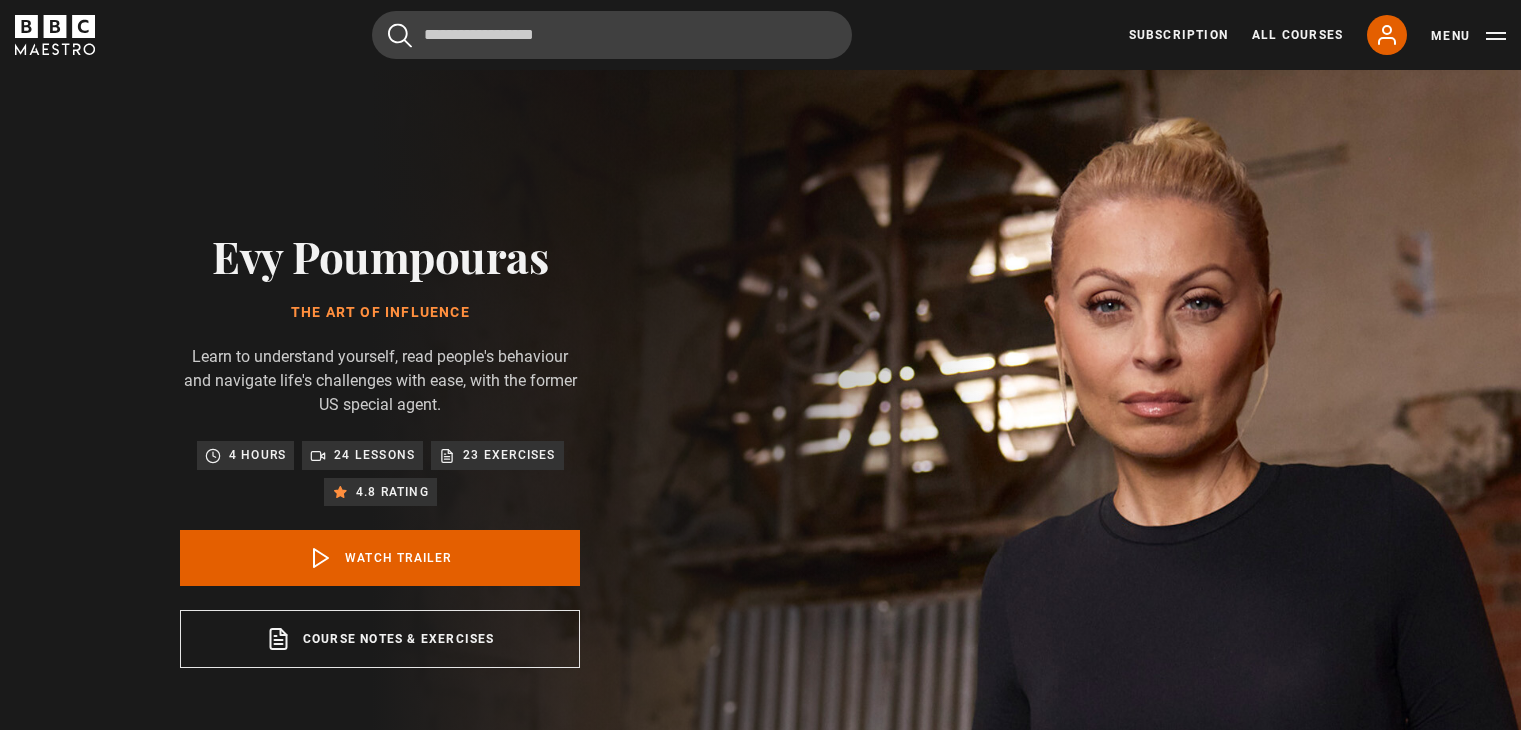 scroll, scrollTop: 0, scrollLeft: 0, axis: both 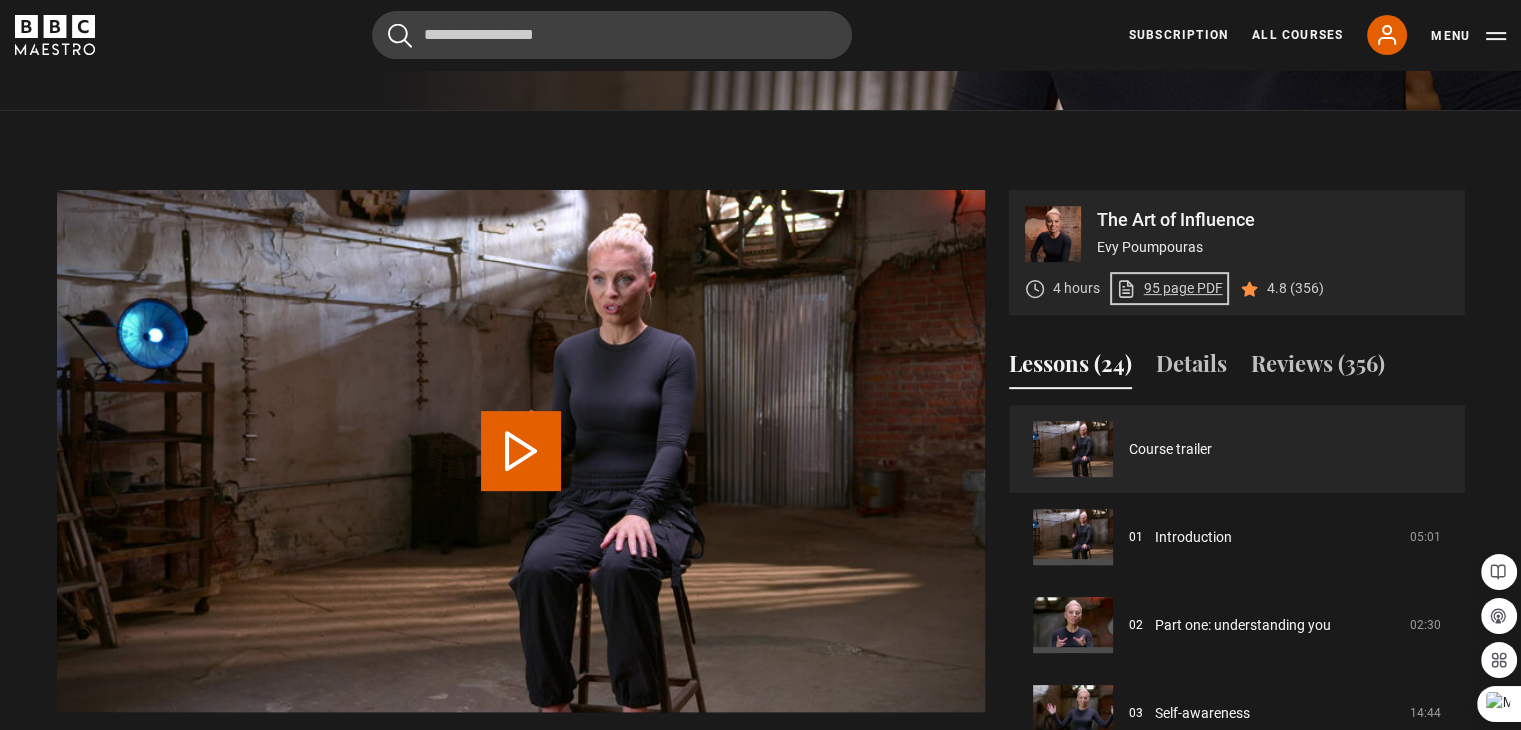 click on "95 page PDF
(opens in new tab)" at bounding box center (1169, 288) 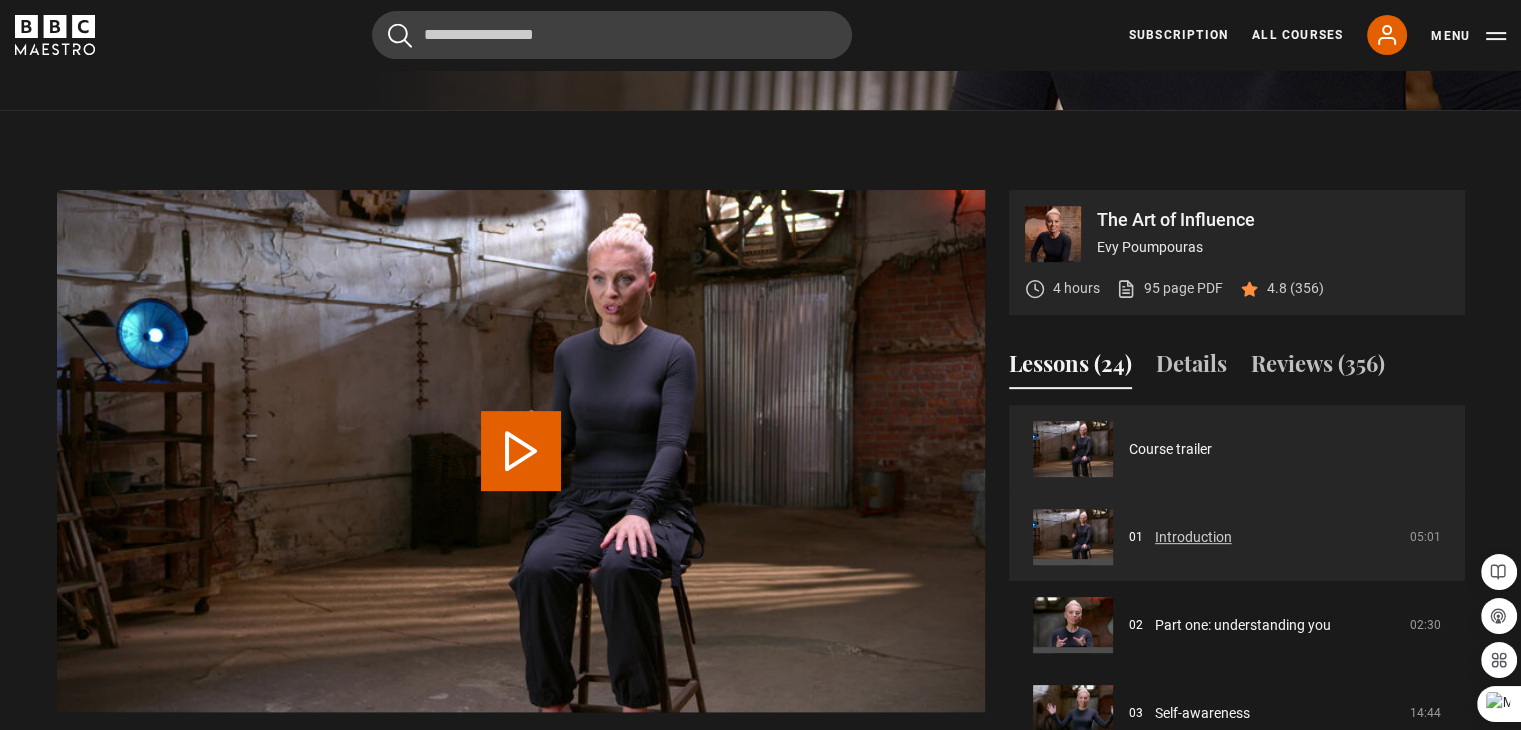 click on "Introduction" at bounding box center [1193, 537] 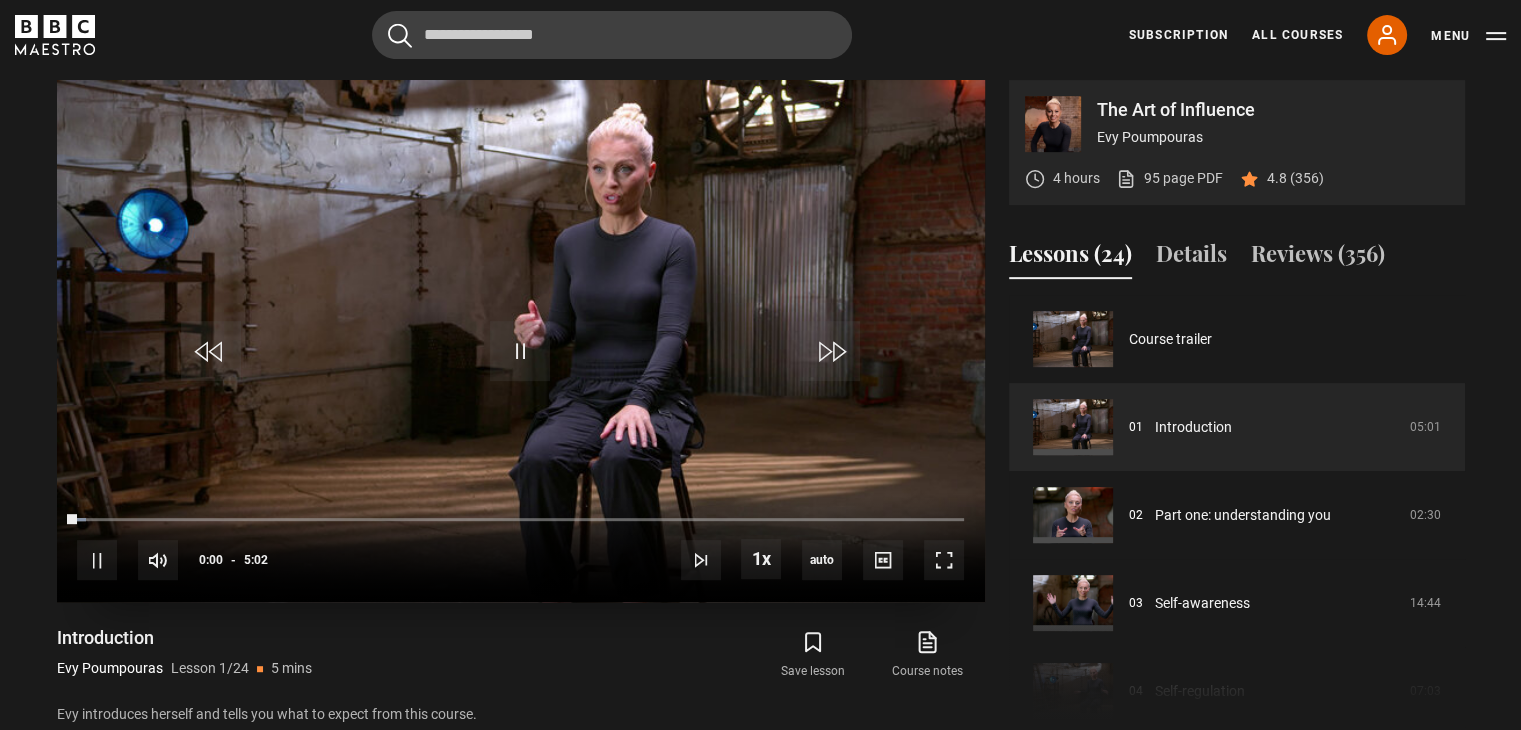 scroll, scrollTop: 828, scrollLeft: 0, axis: vertical 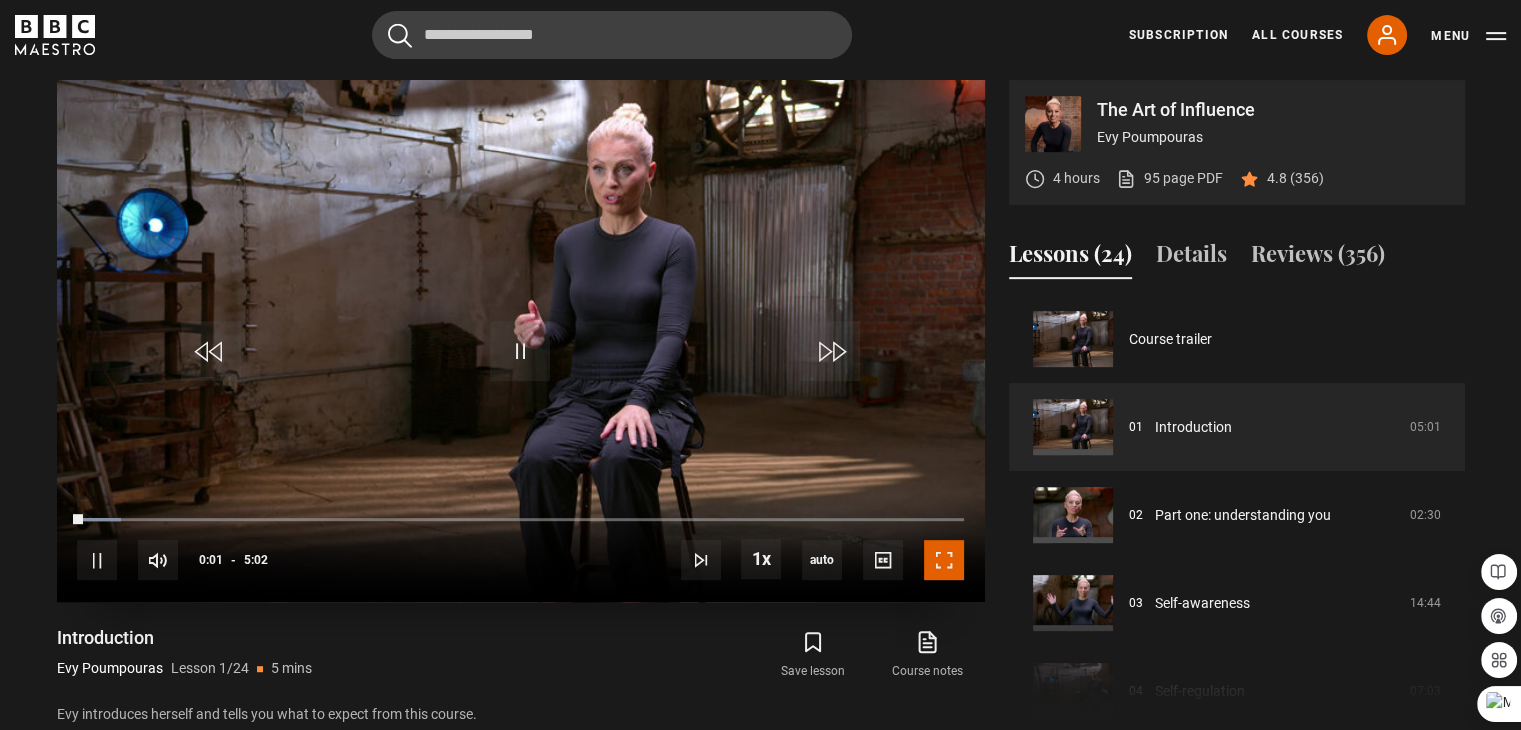 click at bounding box center [944, 560] 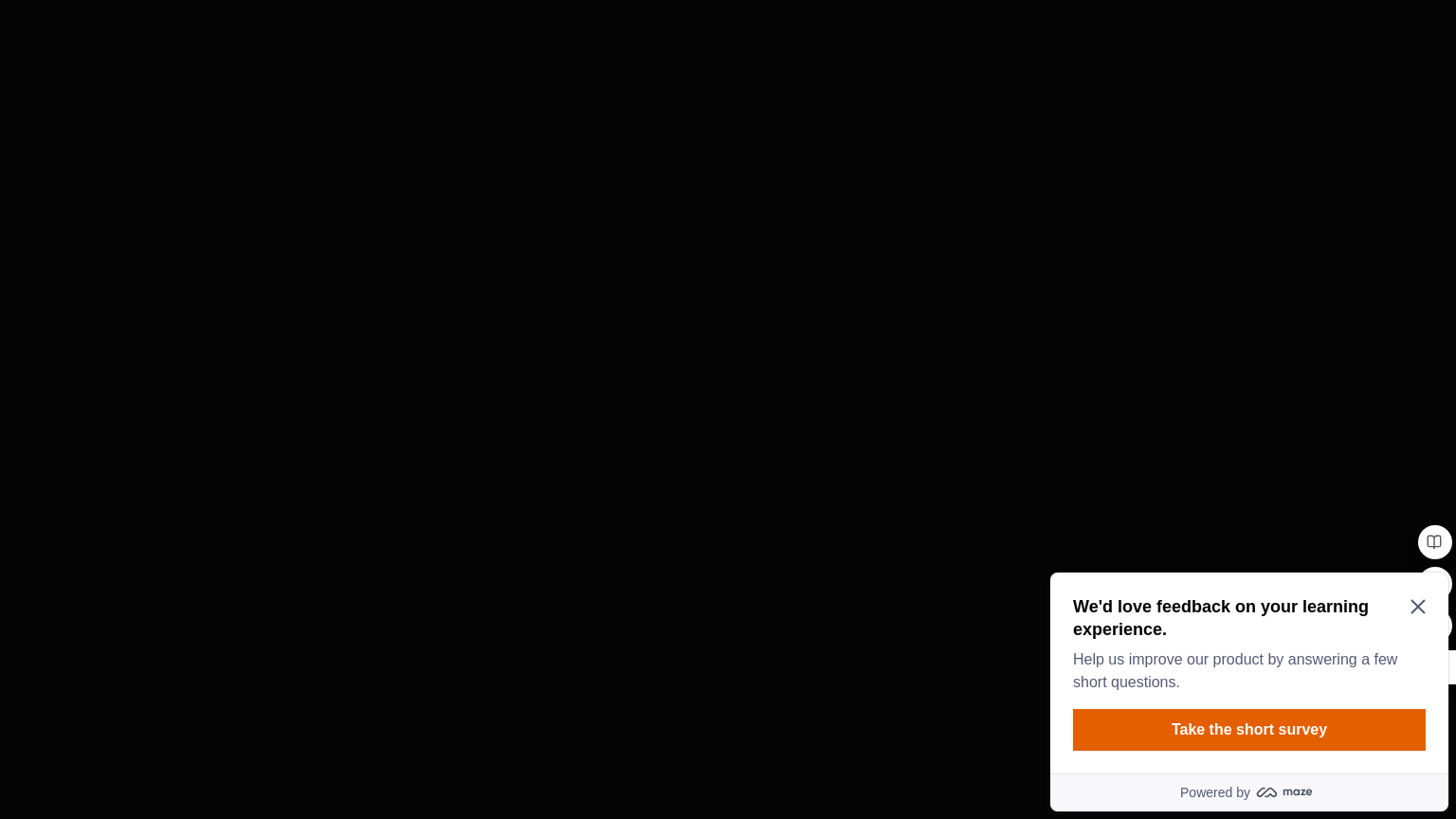 scroll, scrollTop: 0, scrollLeft: 0, axis: both 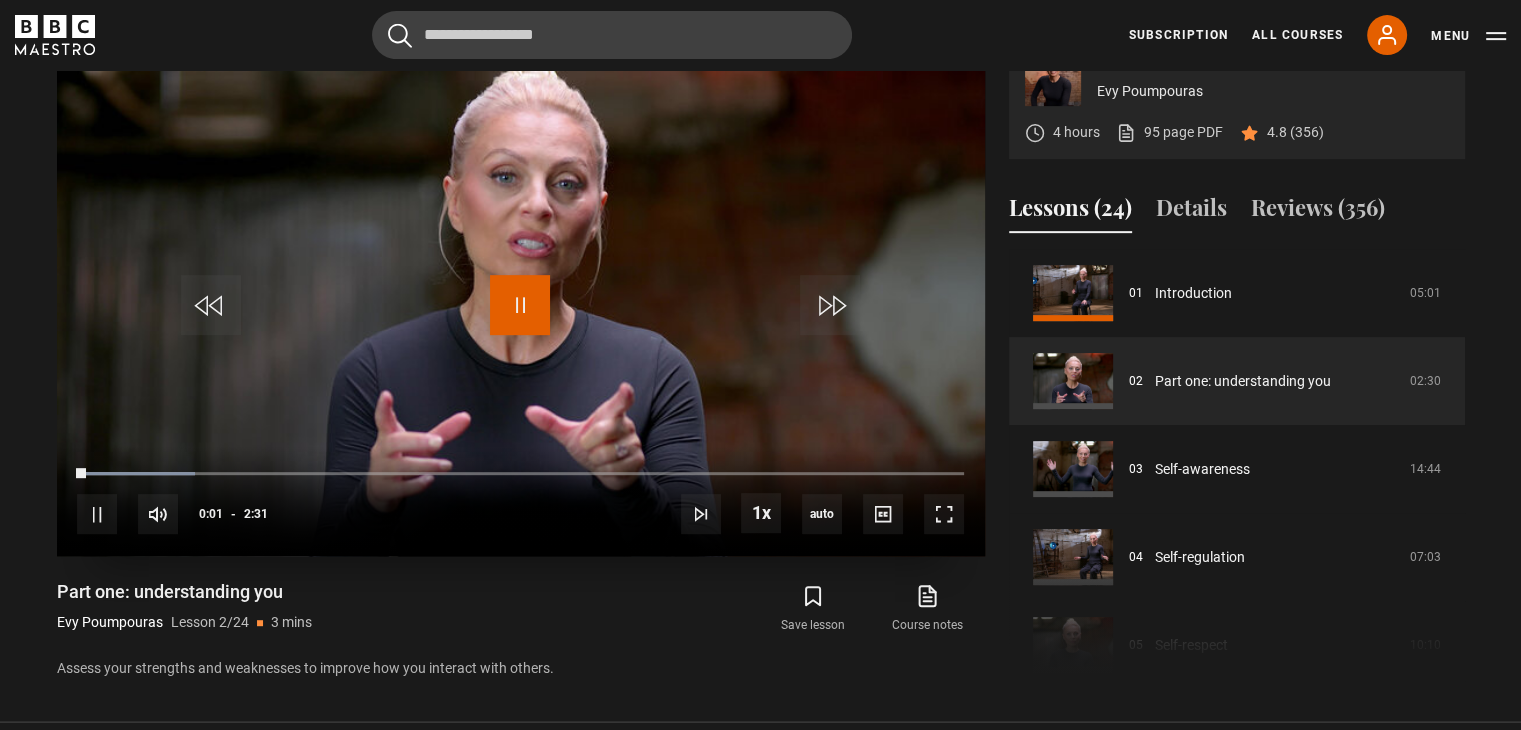 click at bounding box center (520, 305) 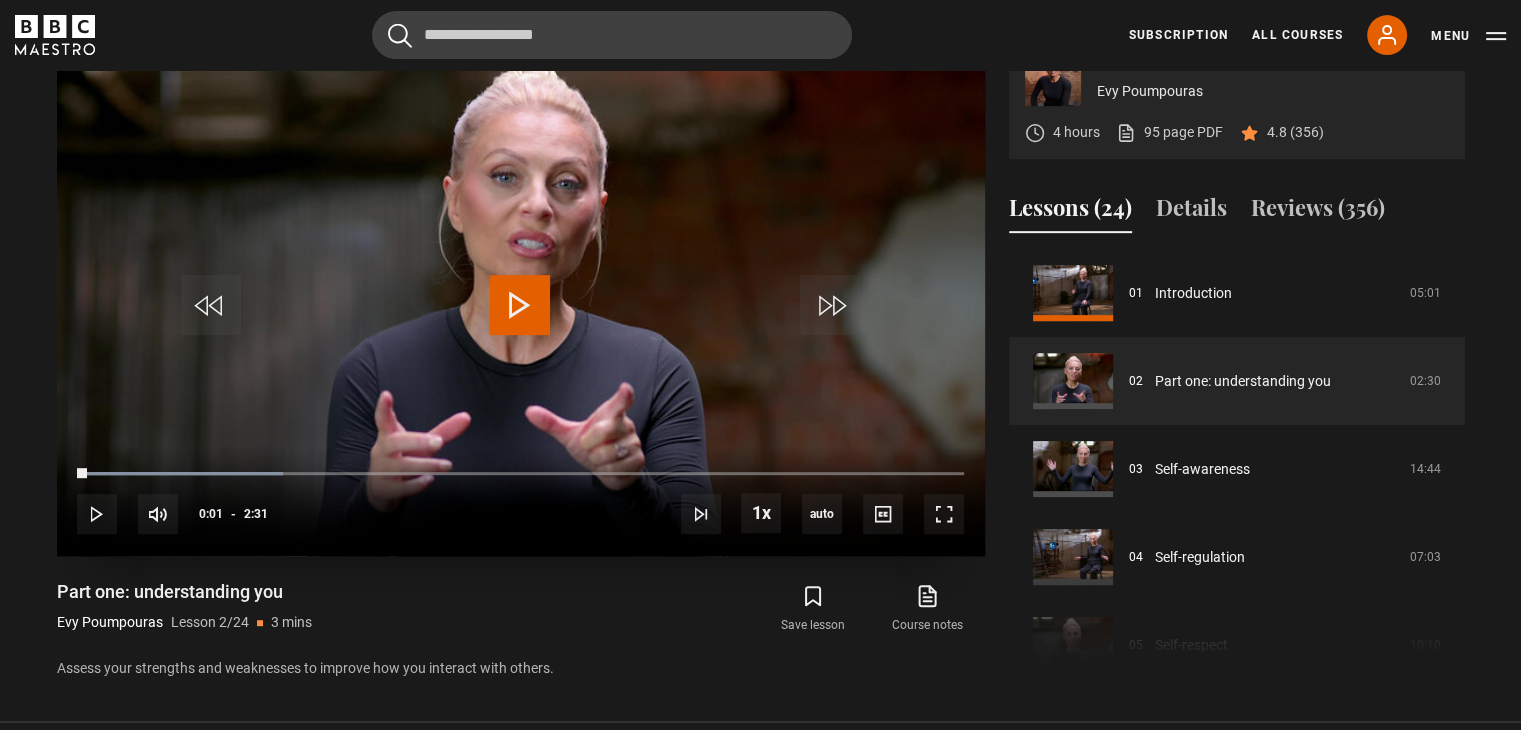 click at bounding box center [520, 305] 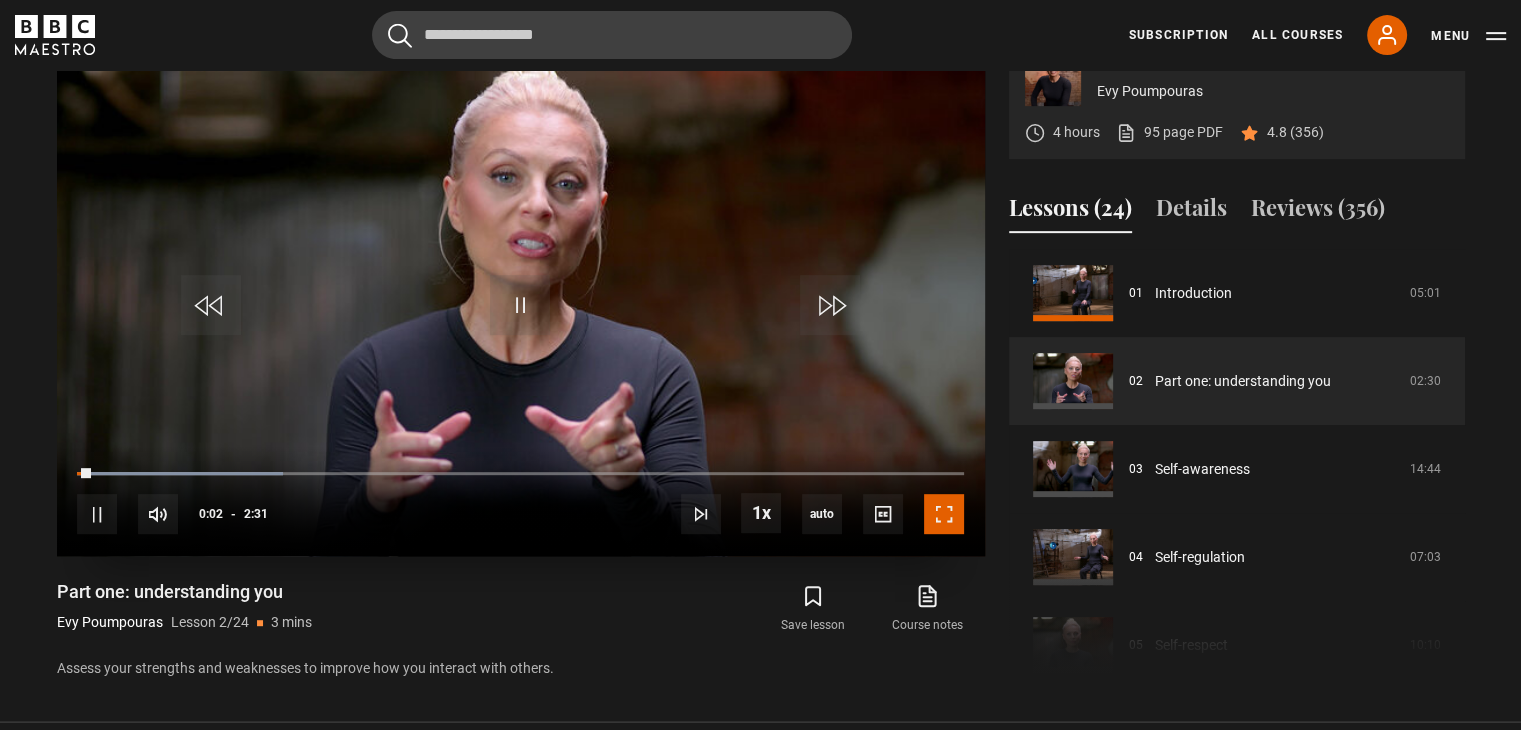 click at bounding box center (944, 514) 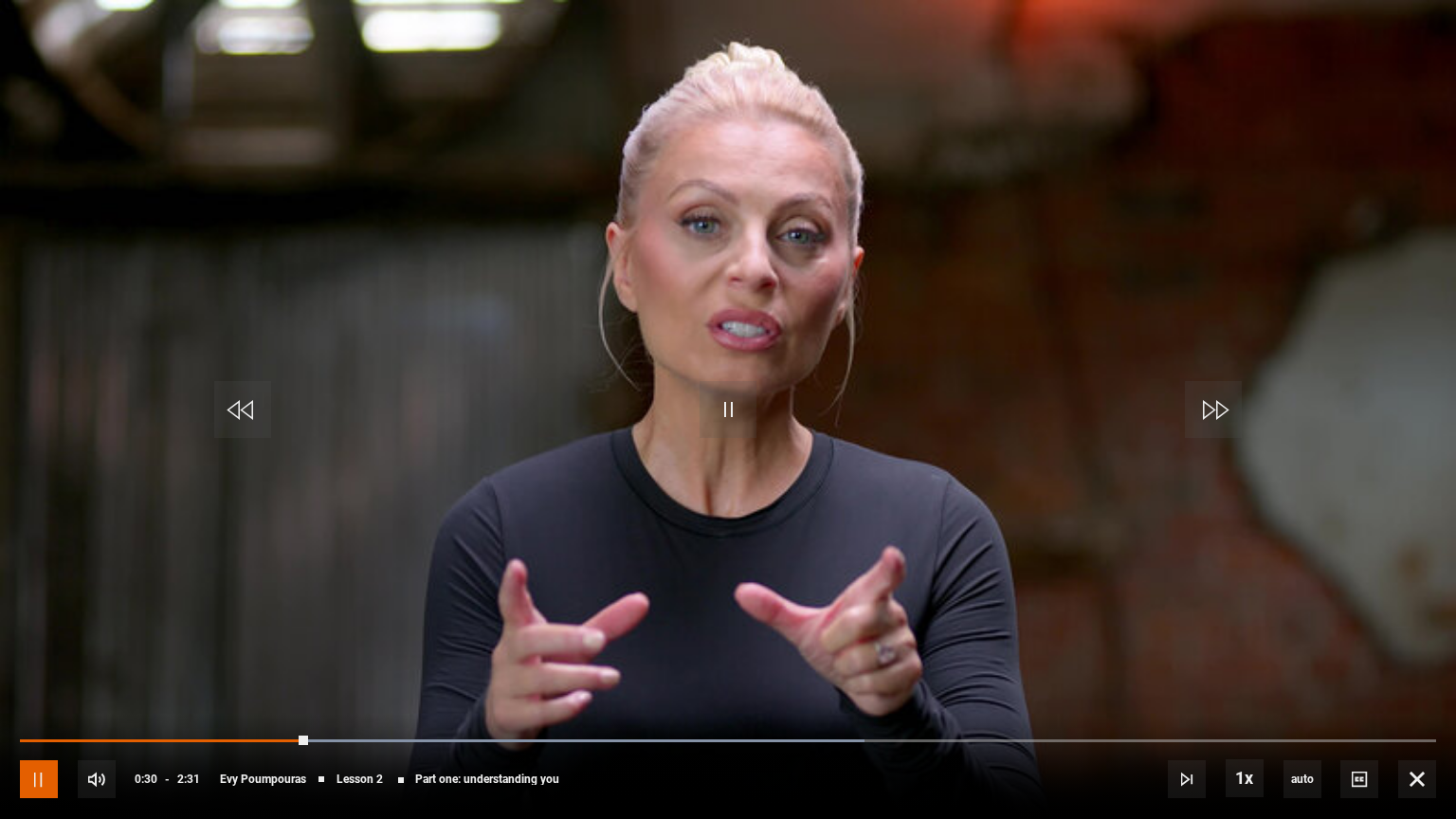 click at bounding box center (39, 779) 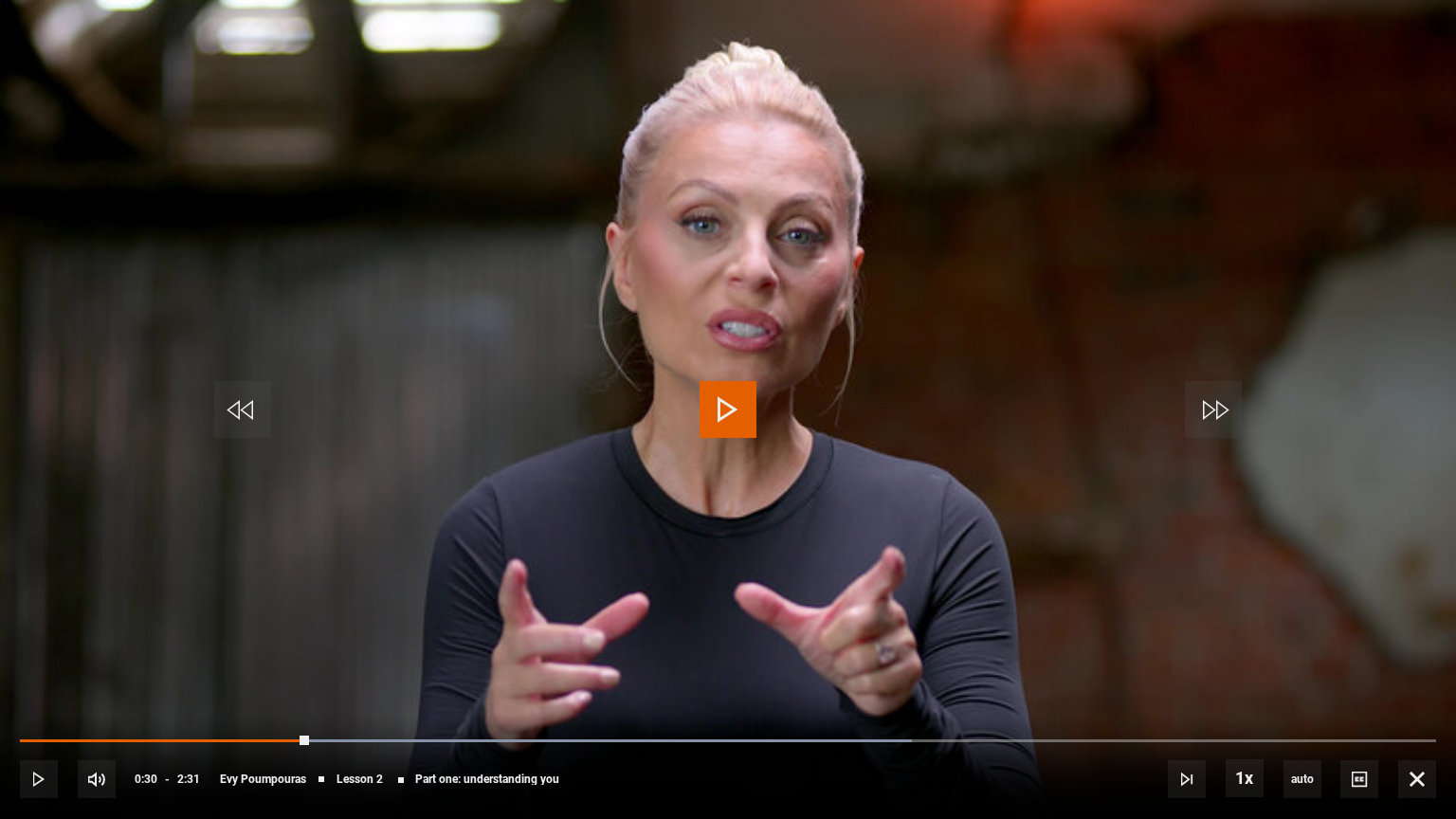 click at bounding box center [728, 410] 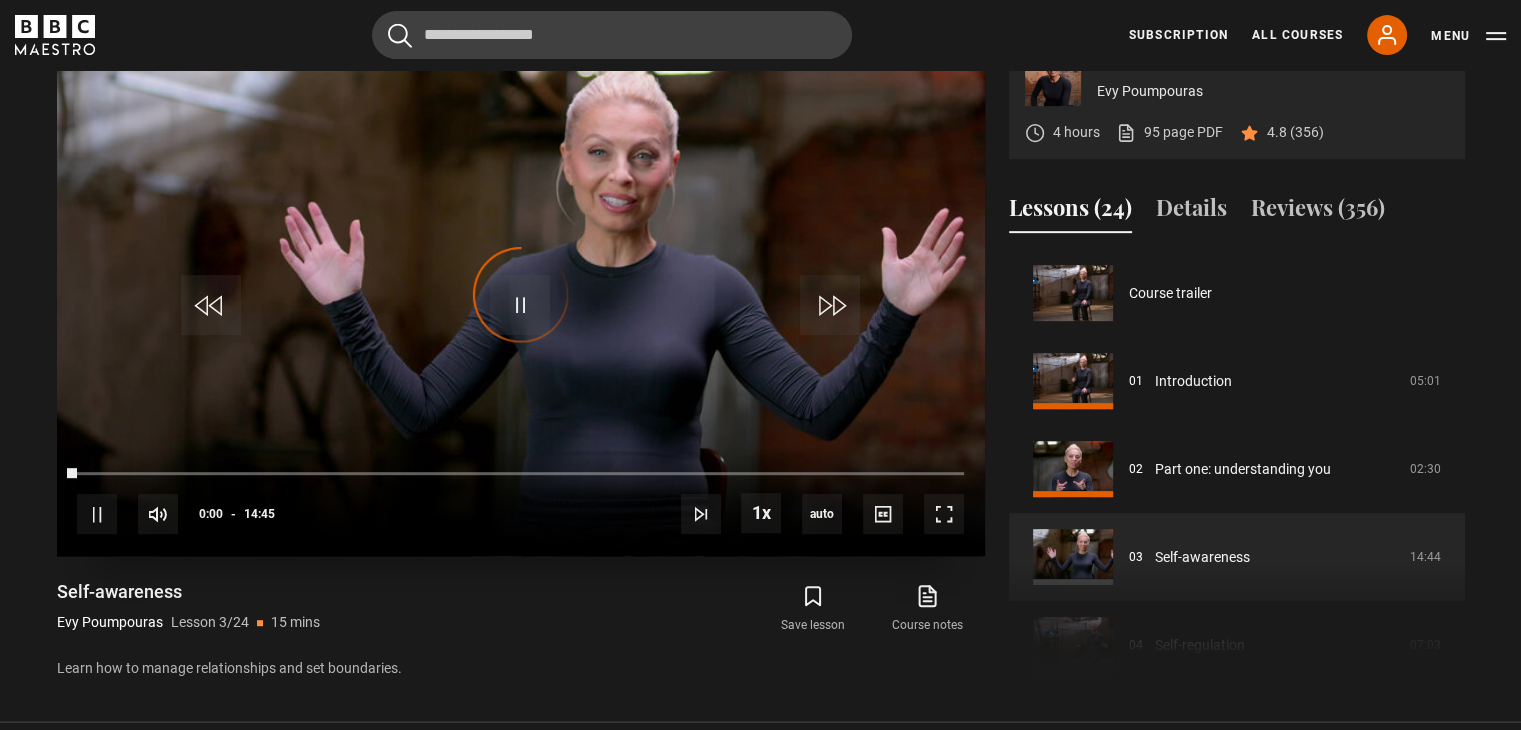 scroll, scrollTop: 176, scrollLeft: 0, axis: vertical 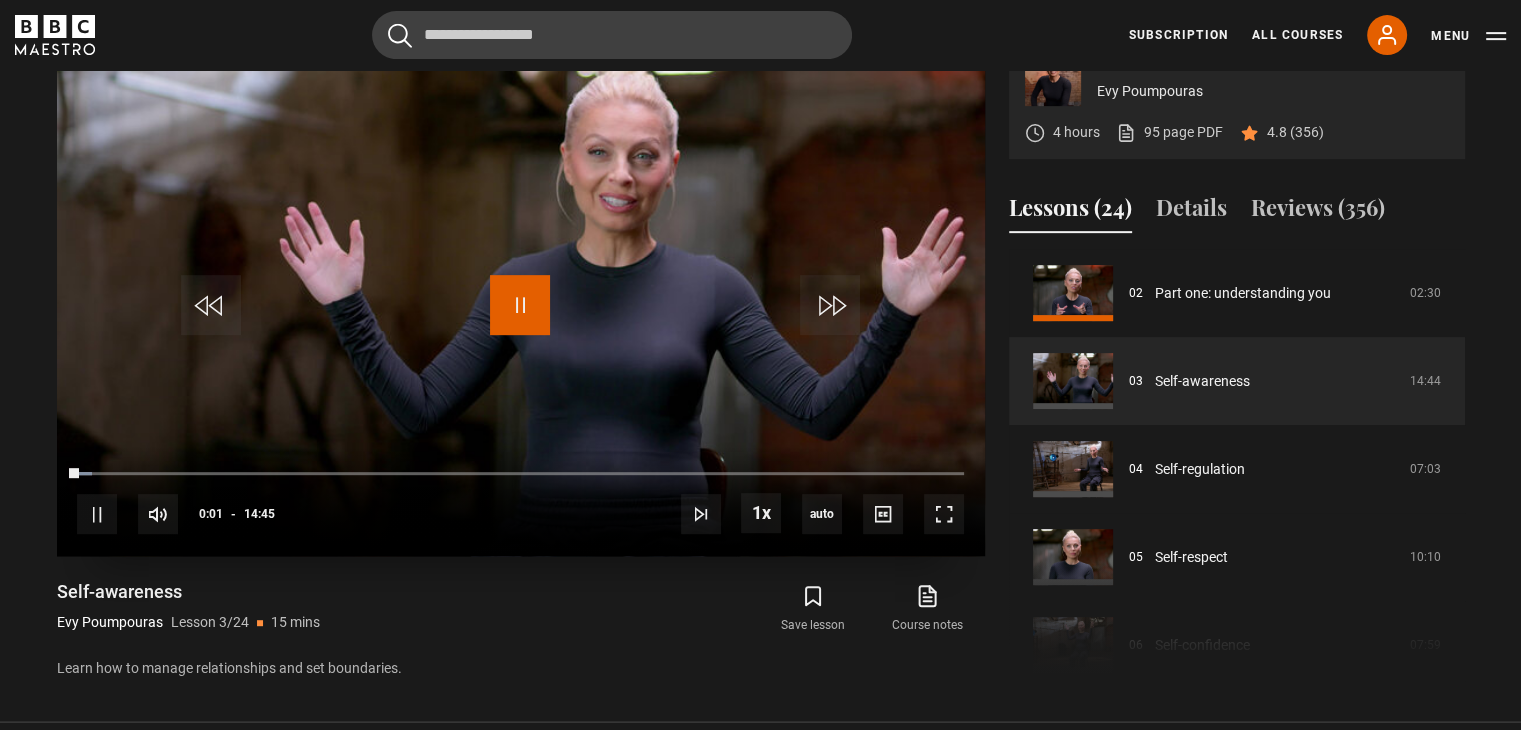 click at bounding box center [520, 305] 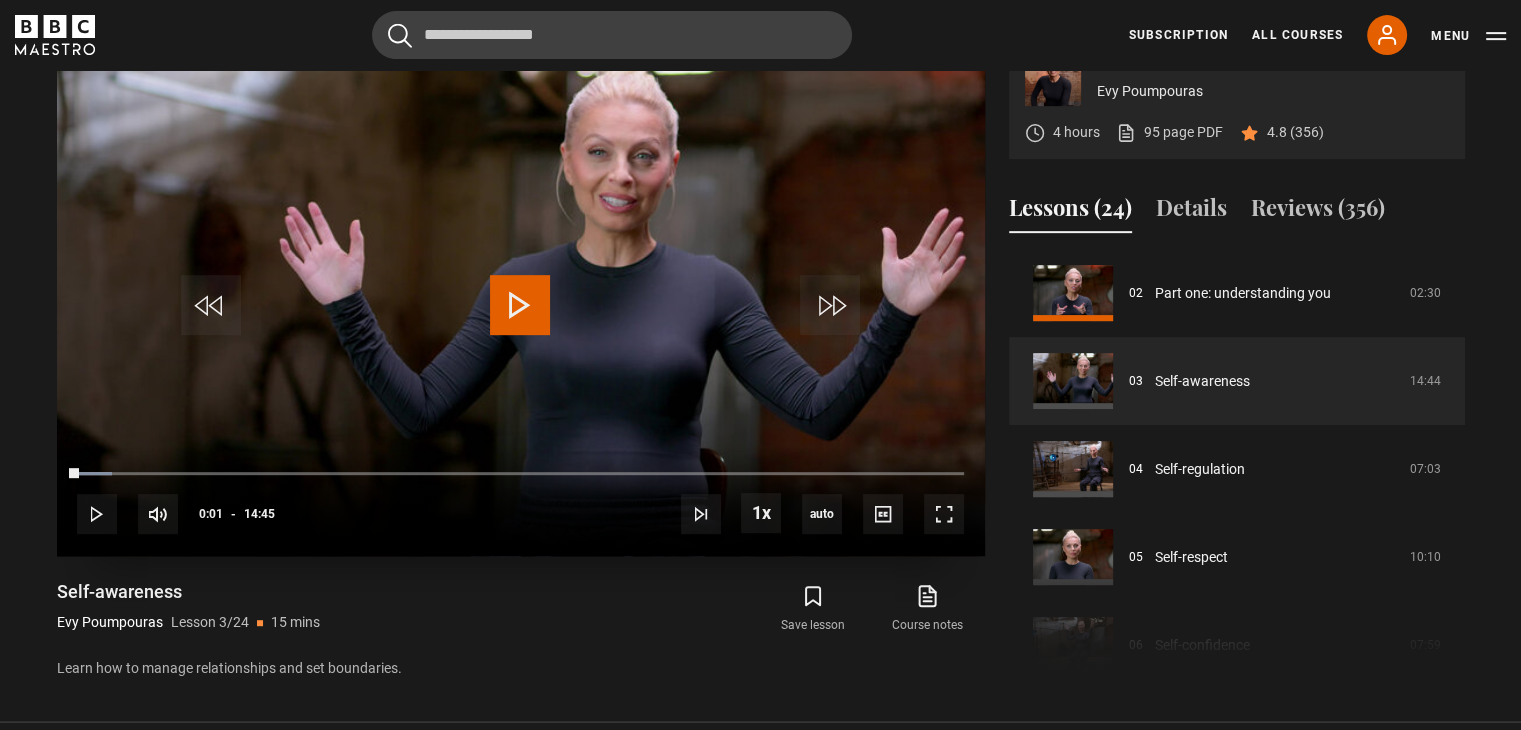 click at bounding box center (520, 305) 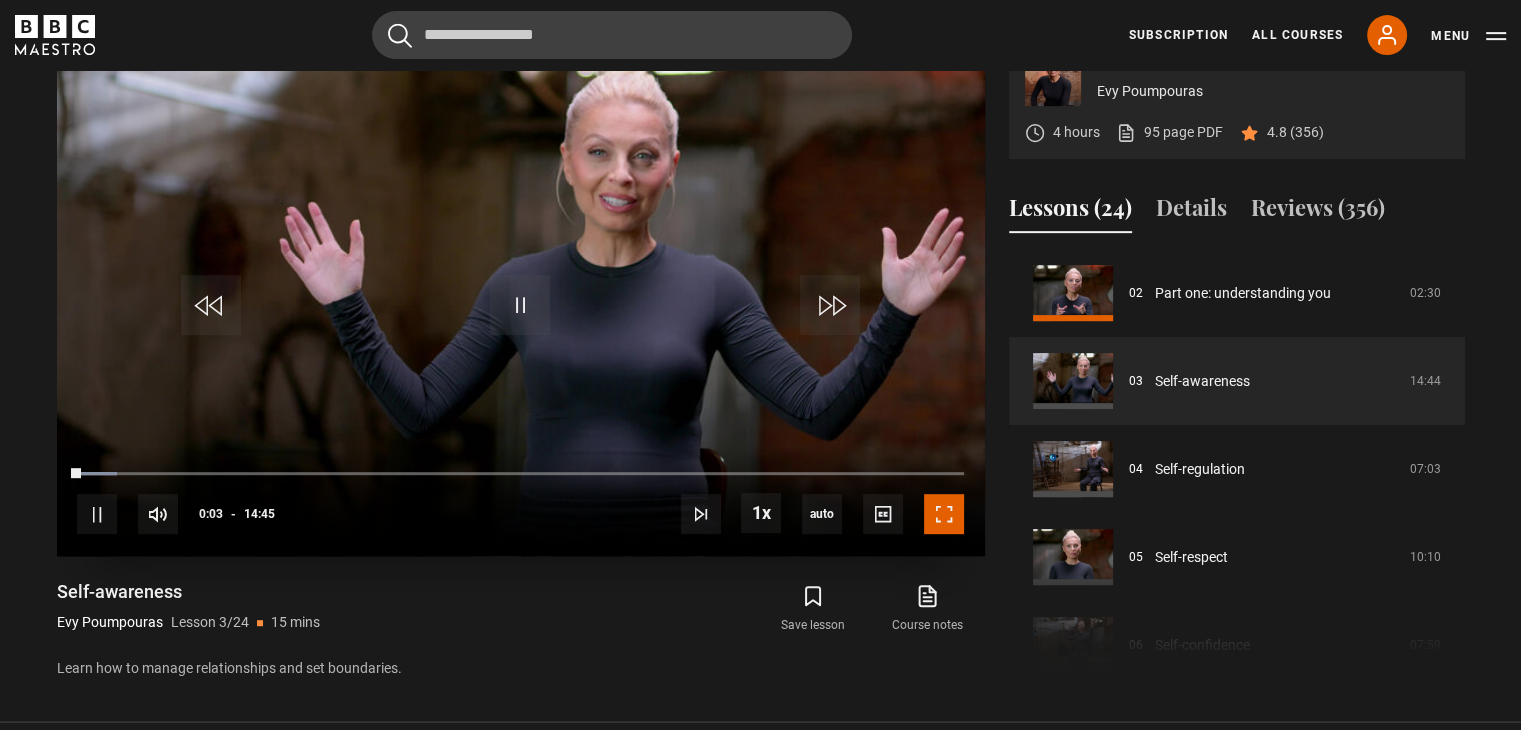 click at bounding box center (944, 514) 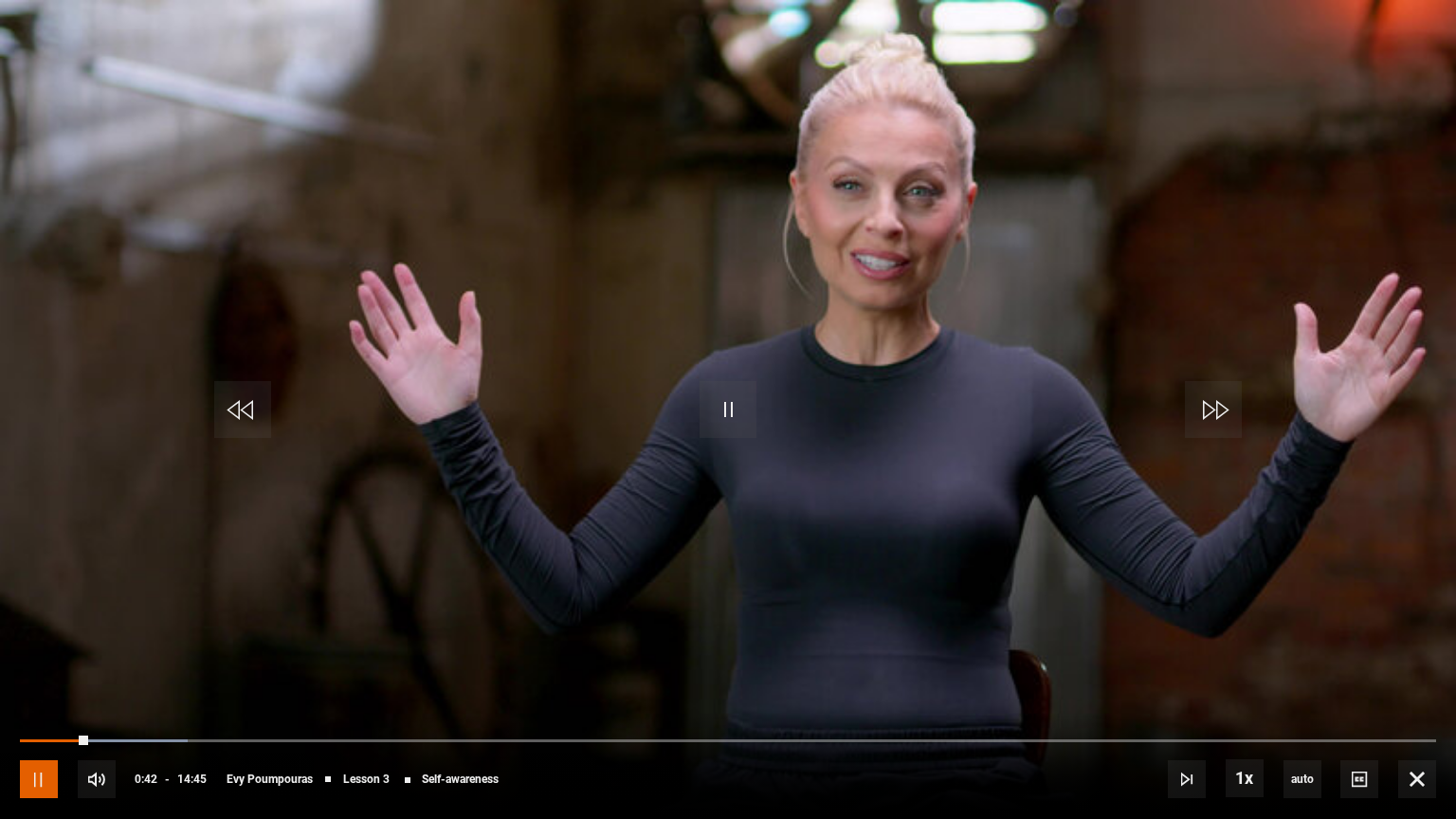 click at bounding box center (39, 779) 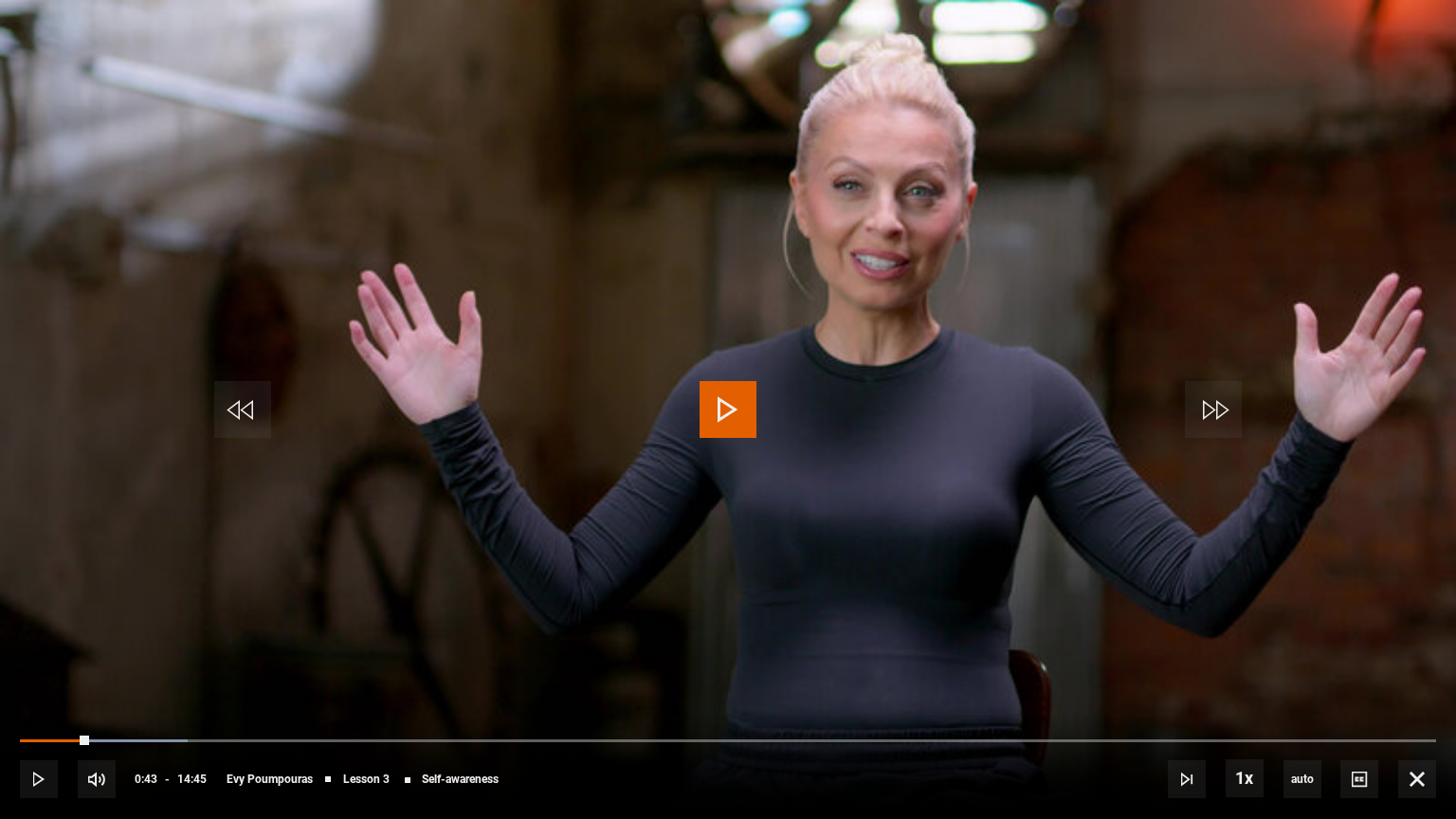 click at bounding box center (728, 410) 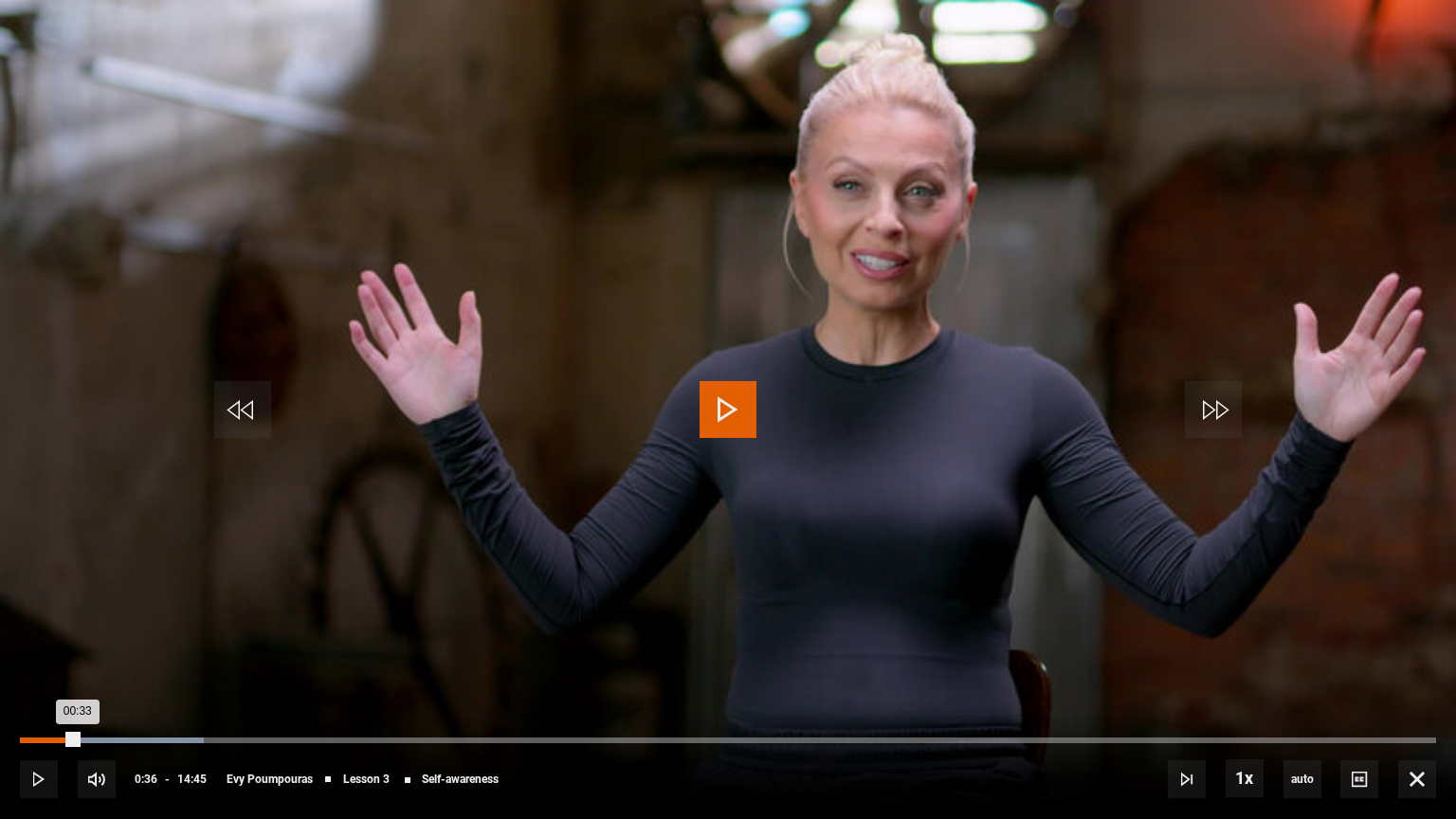 drag, startPoint x: 96, startPoint y: 737, endPoint x: 72, endPoint y: 737, distance: 24 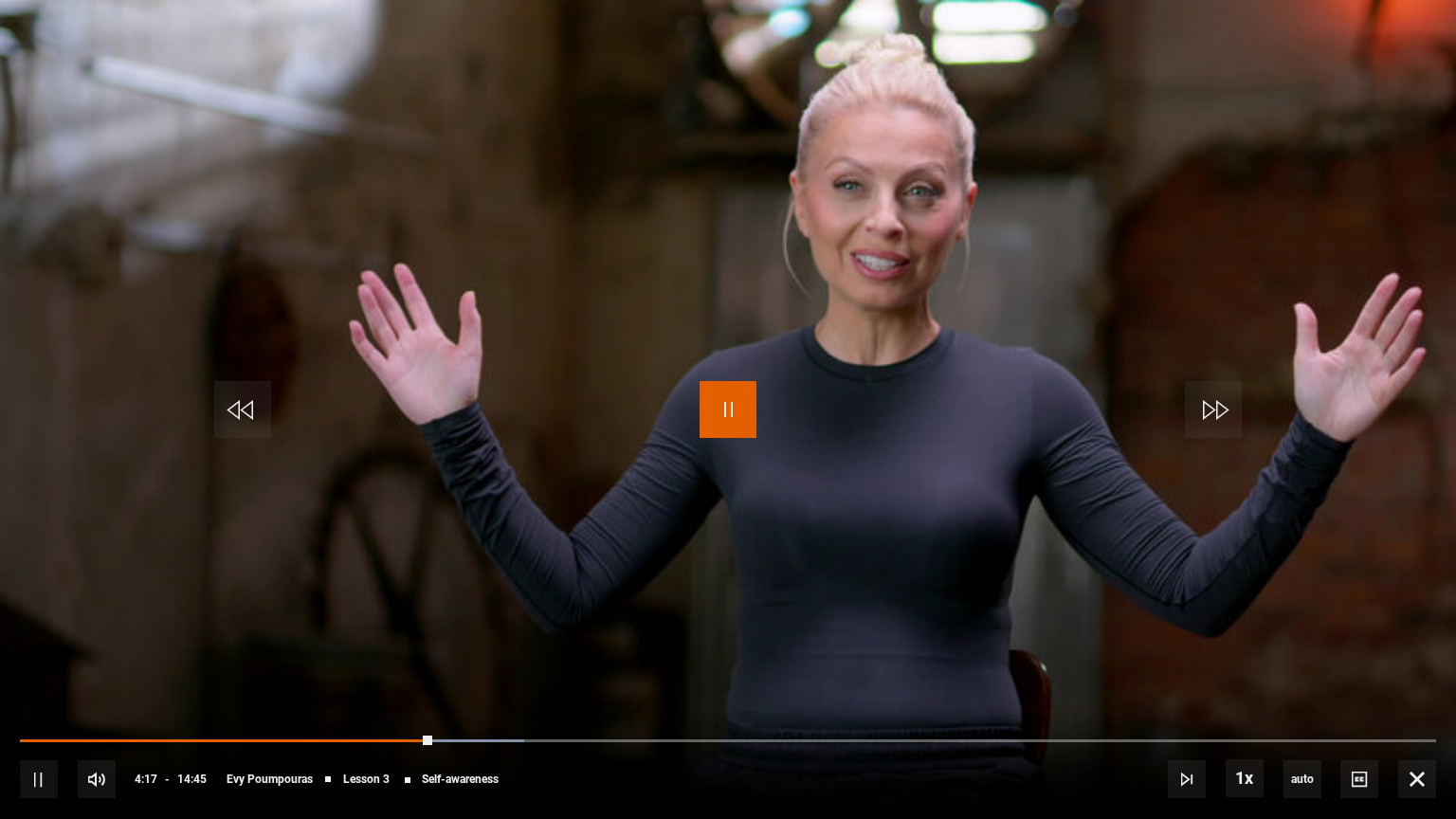click at bounding box center (728, 410) 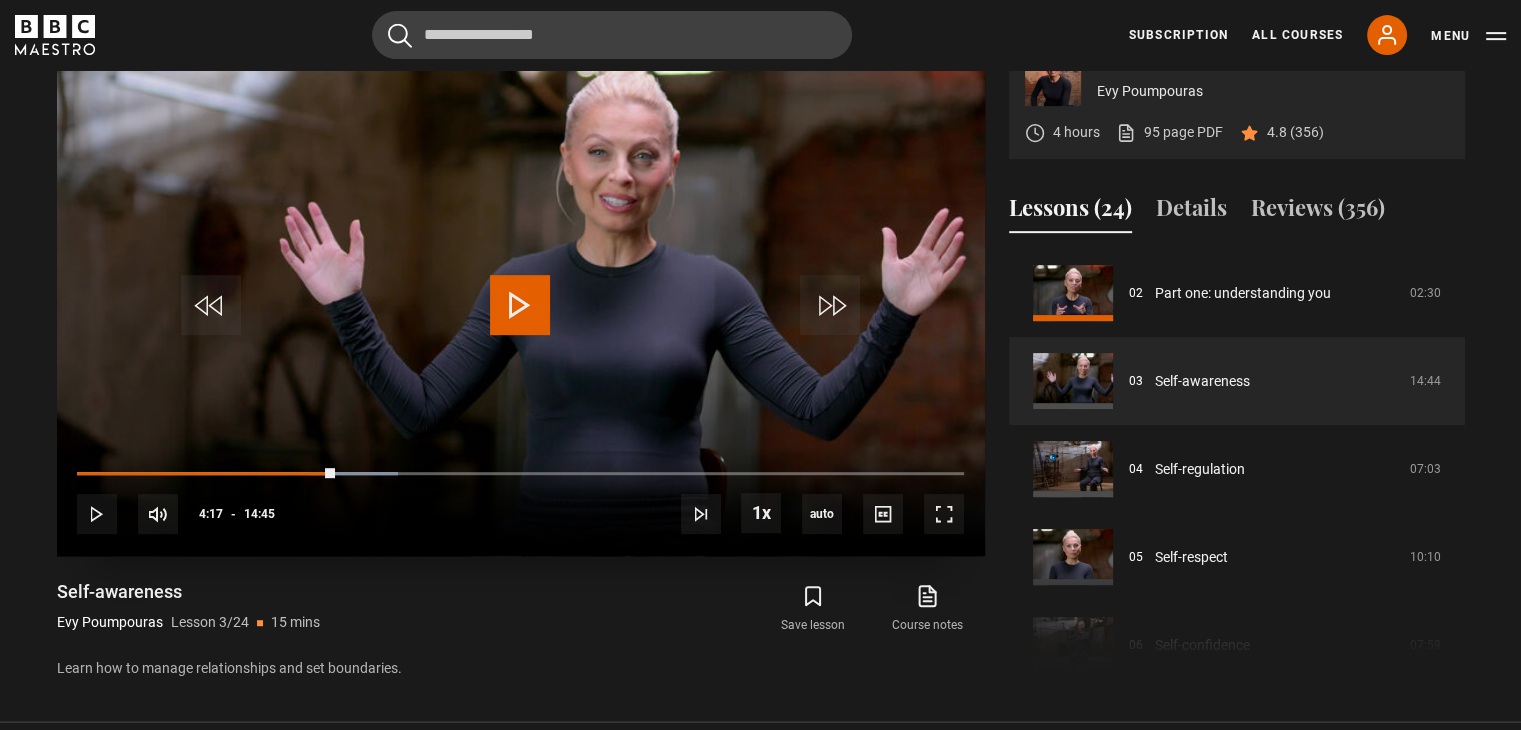 click at bounding box center [520, 305] 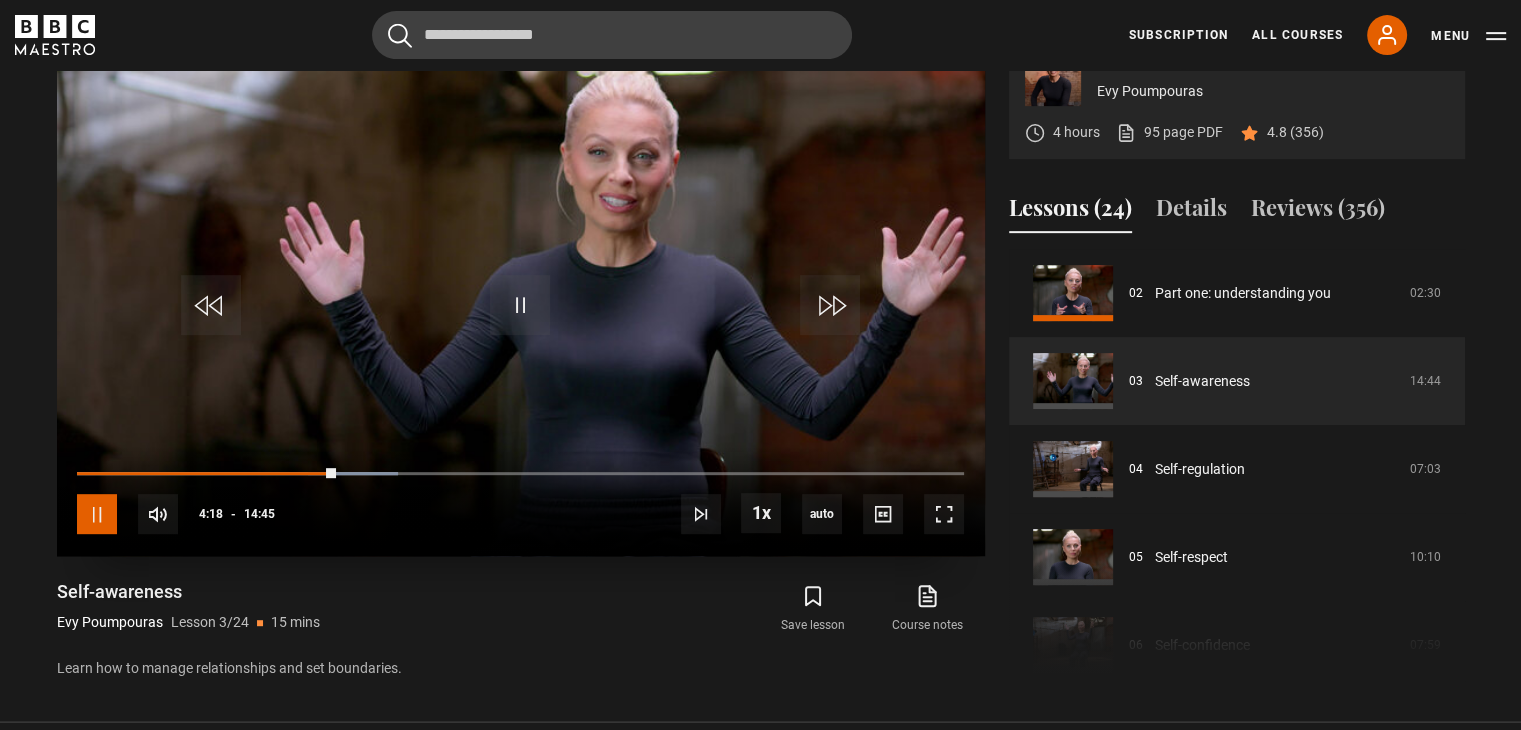 click at bounding box center [97, 514] 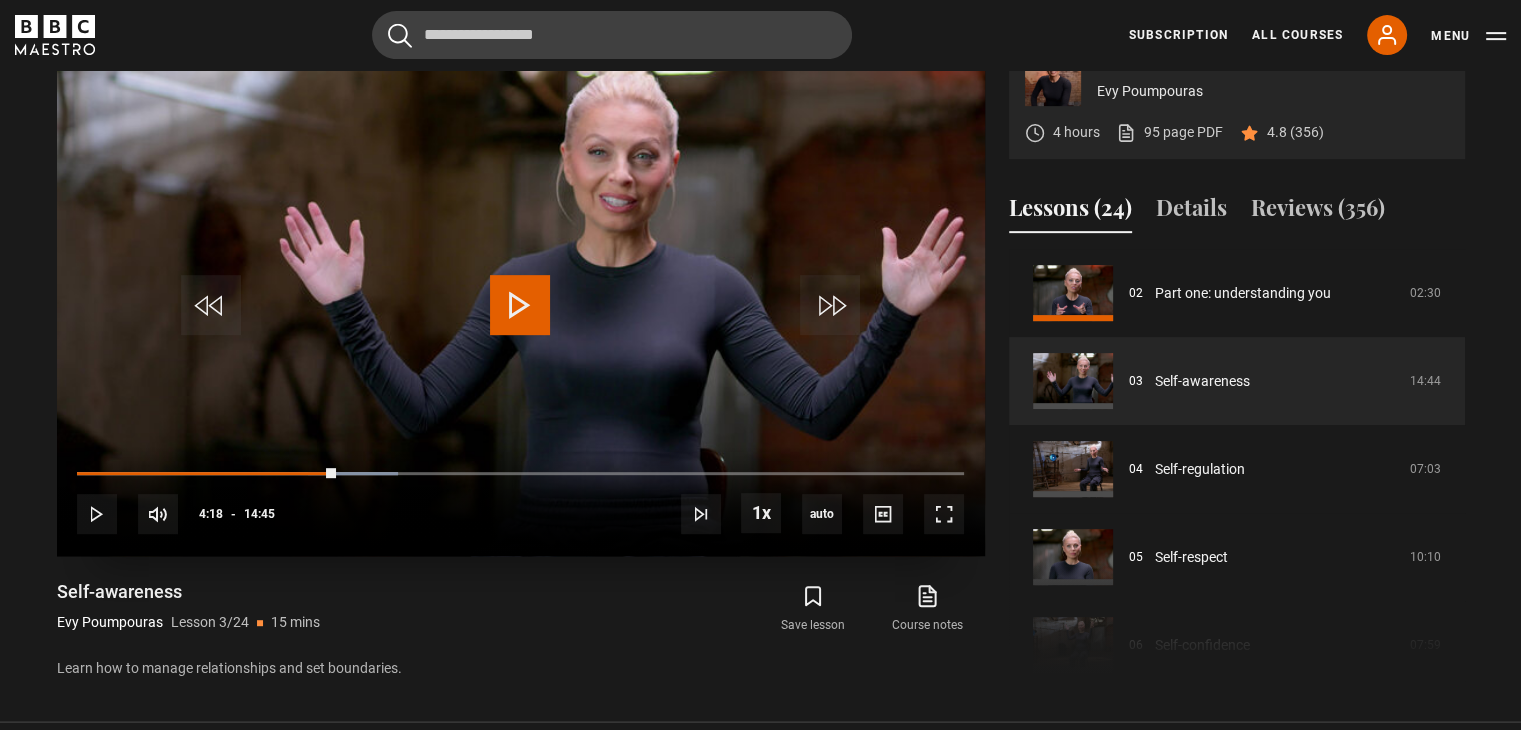 click at bounding box center [520, 305] 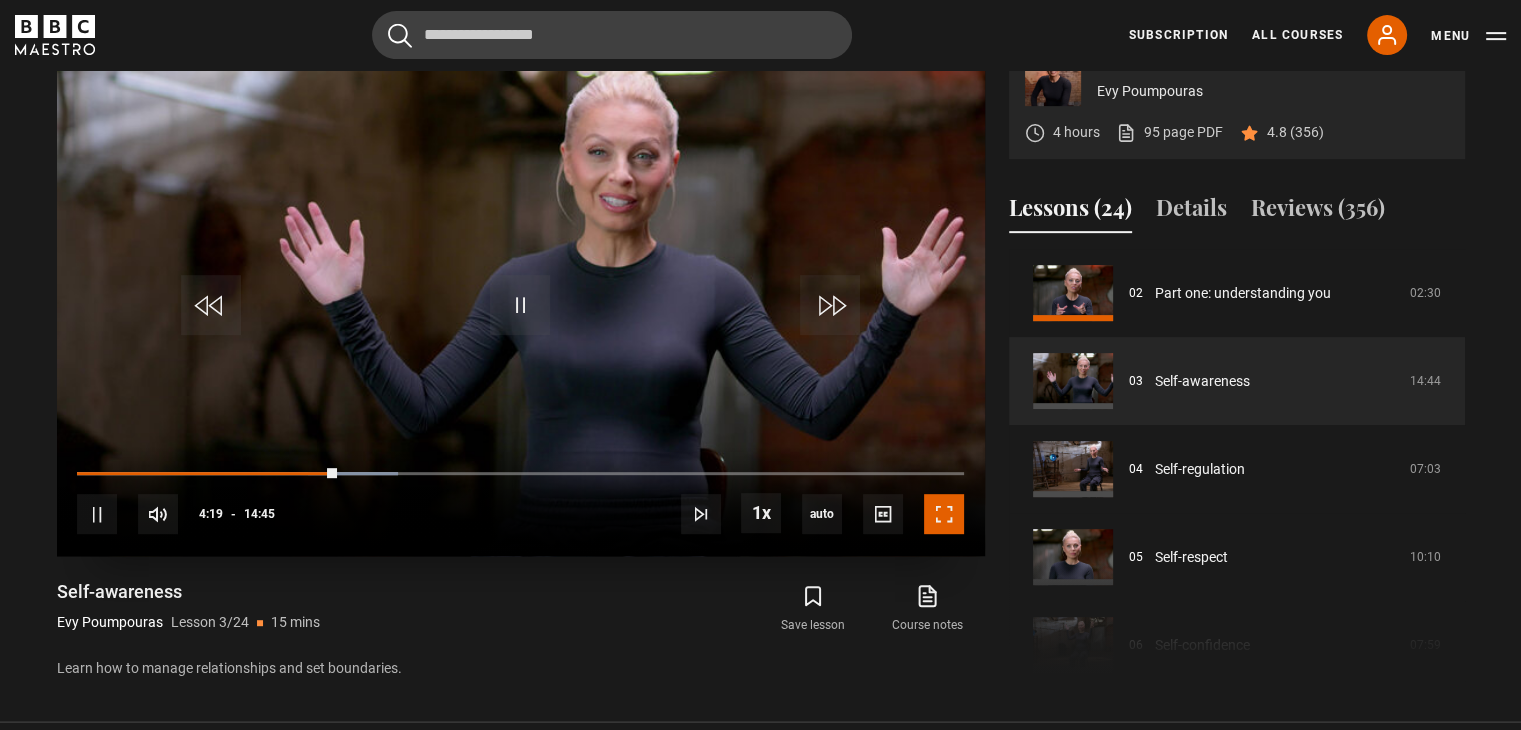 click at bounding box center (944, 514) 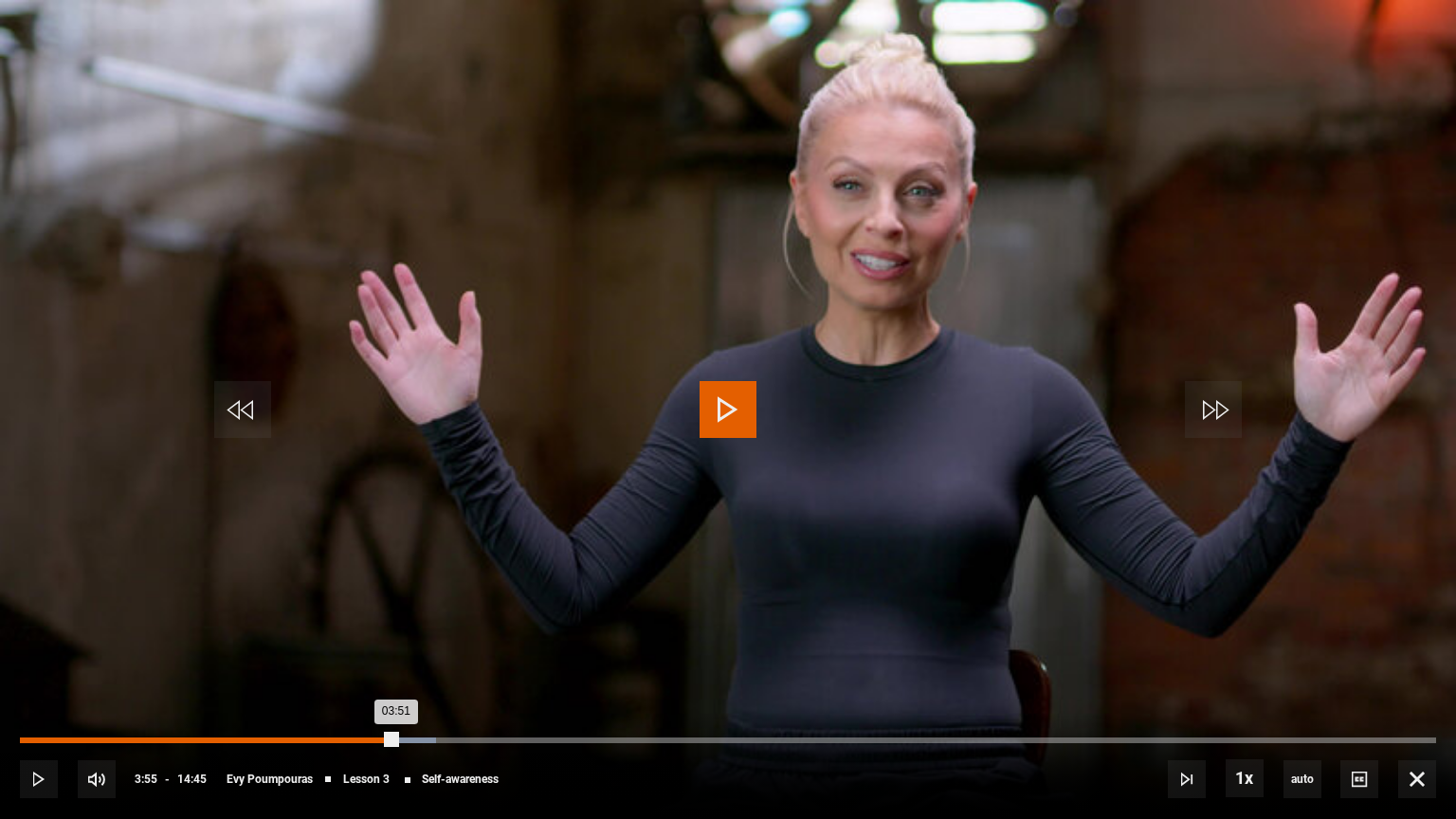 drag, startPoint x: 432, startPoint y: 734, endPoint x: 390, endPoint y: 739, distance: 42.29657 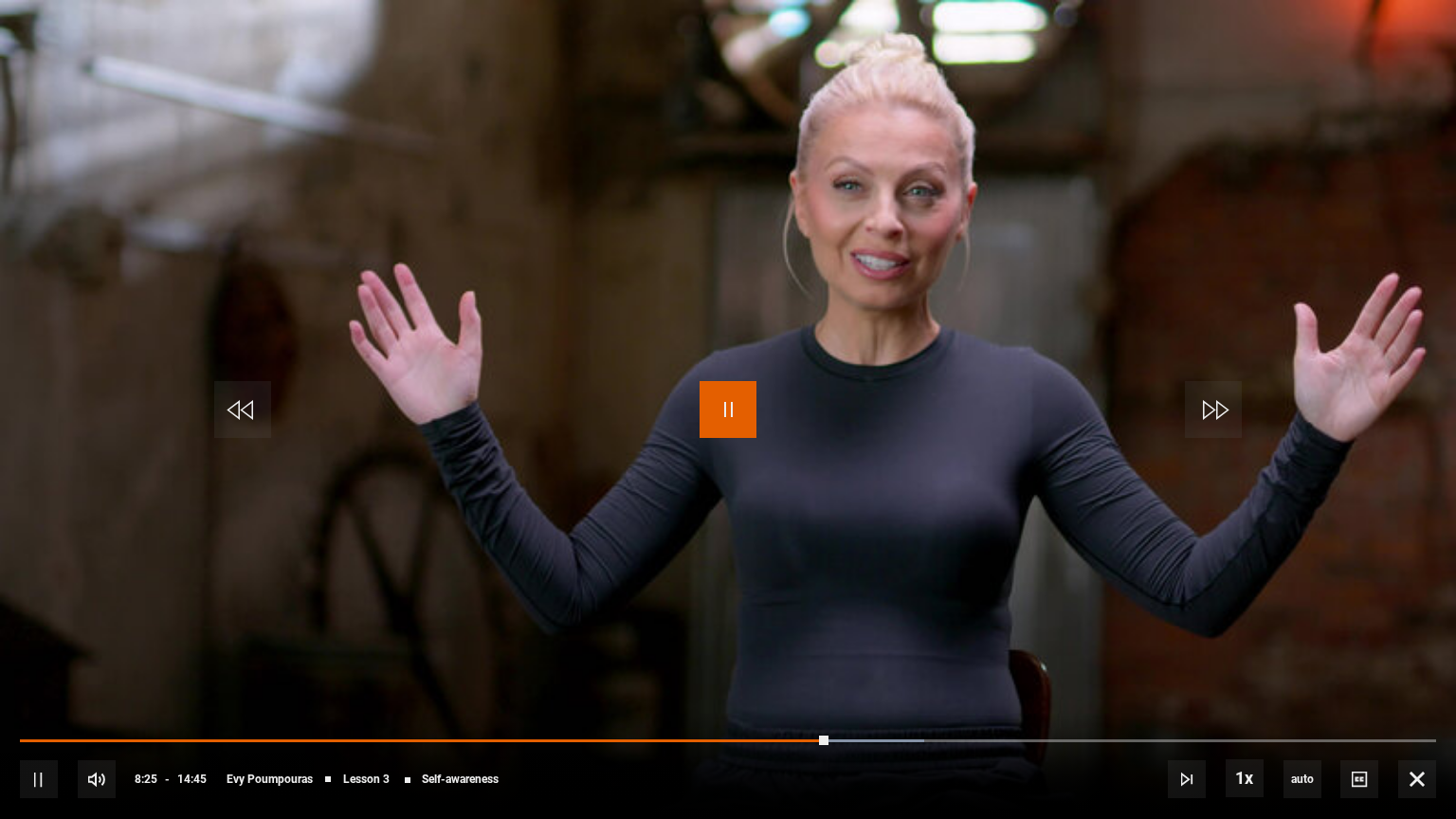 click at bounding box center [728, 410] 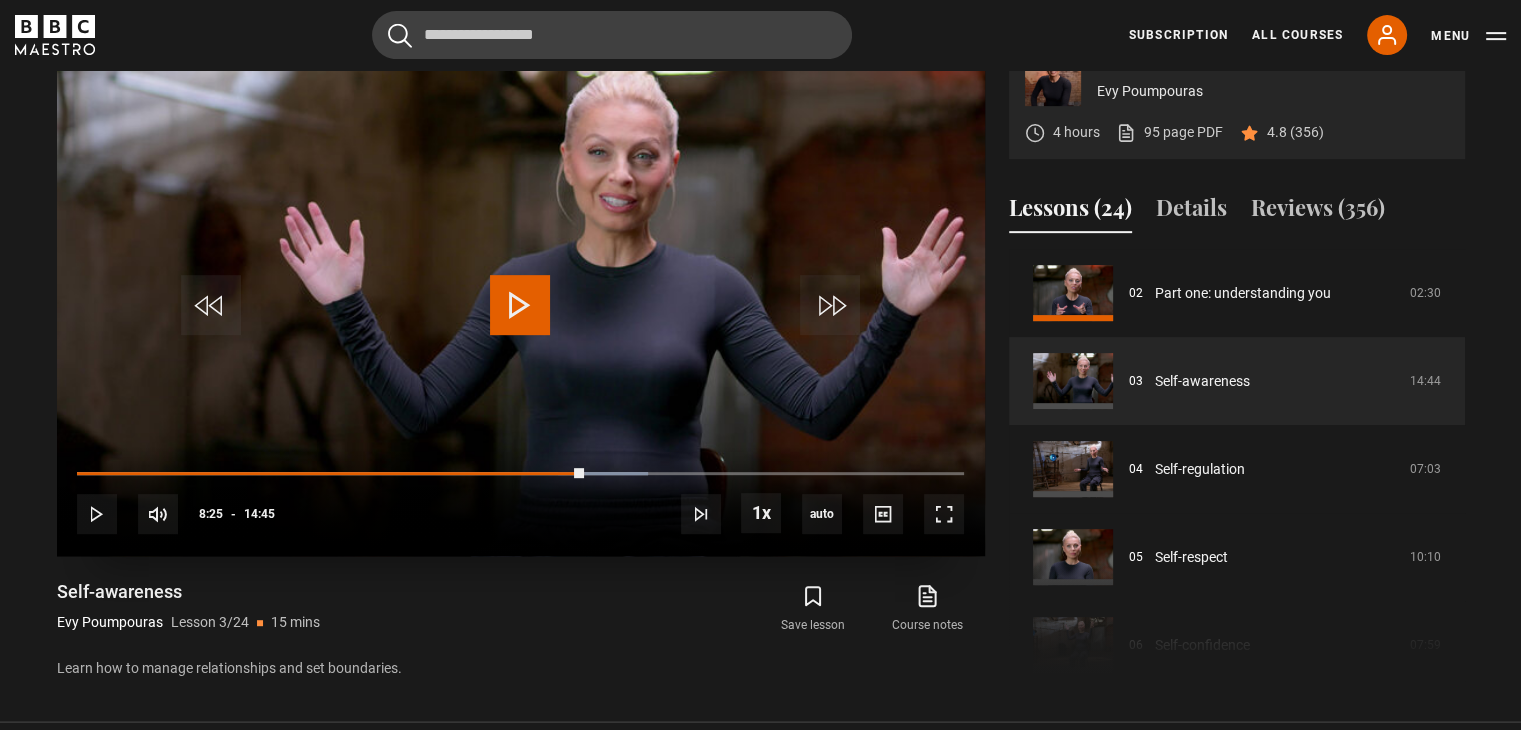 click at bounding box center [520, 305] 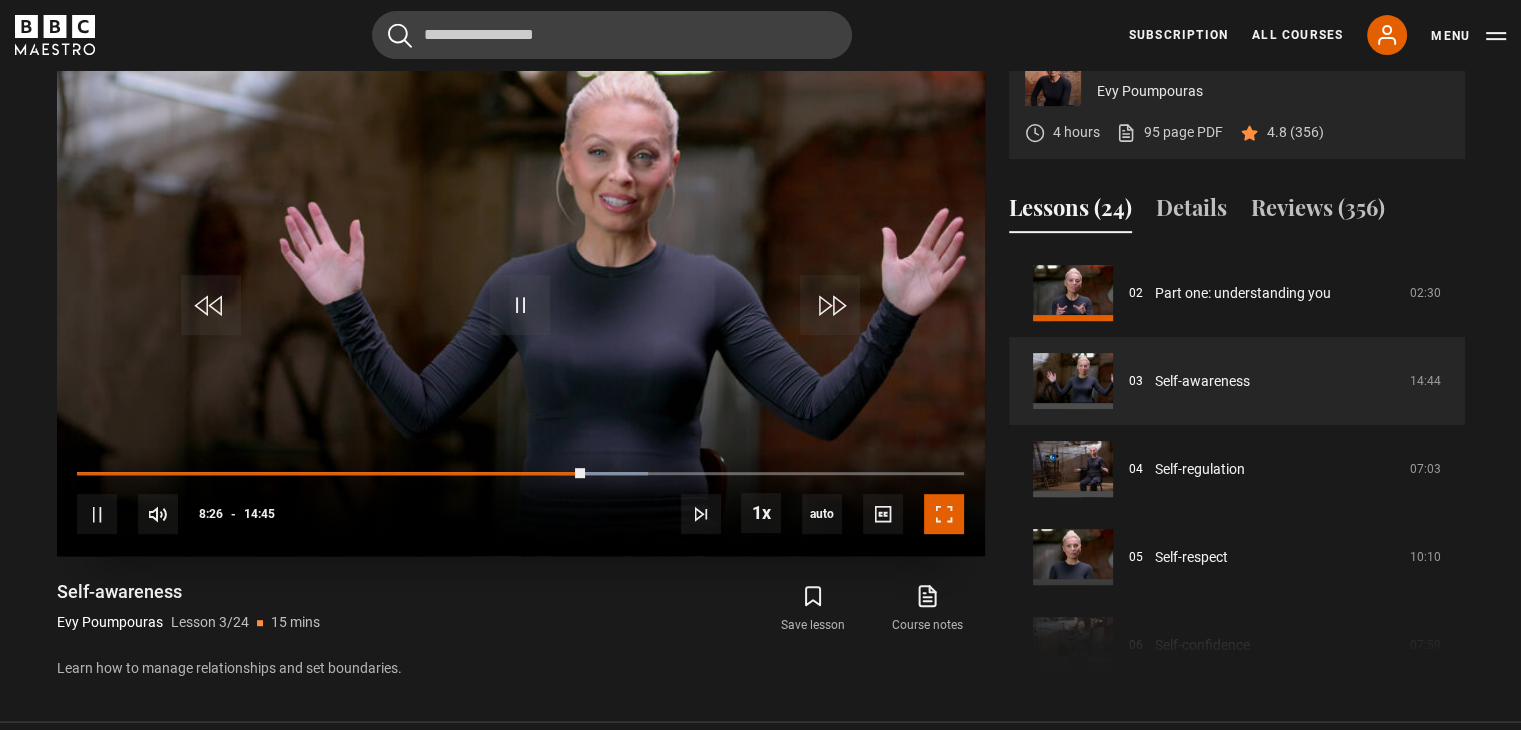 click at bounding box center (944, 514) 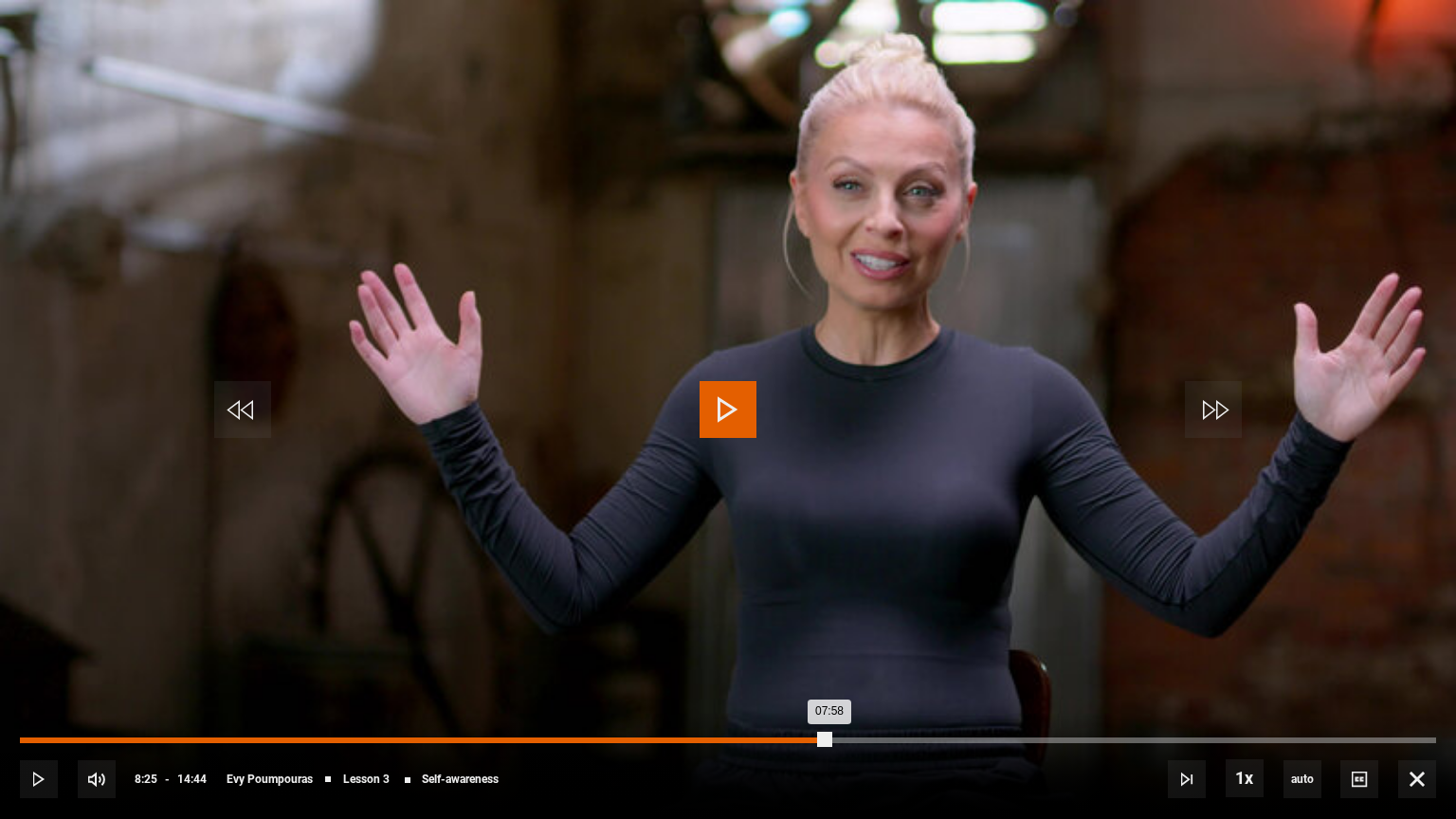 drag, startPoint x: 828, startPoint y: 742, endPoint x: 786, endPoint y: 737, distance: 42.29657 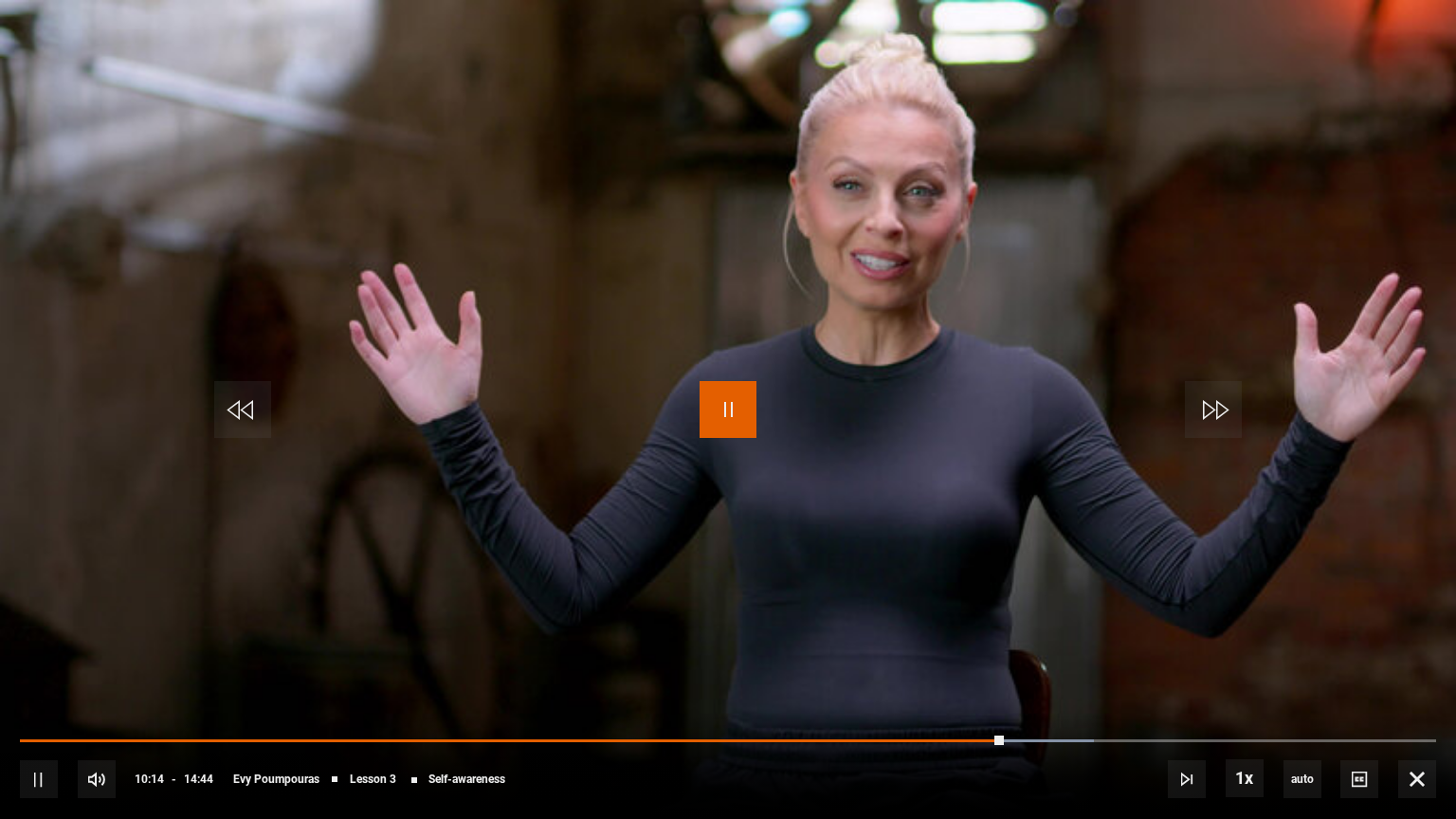 click at bounding box center [728, 410] 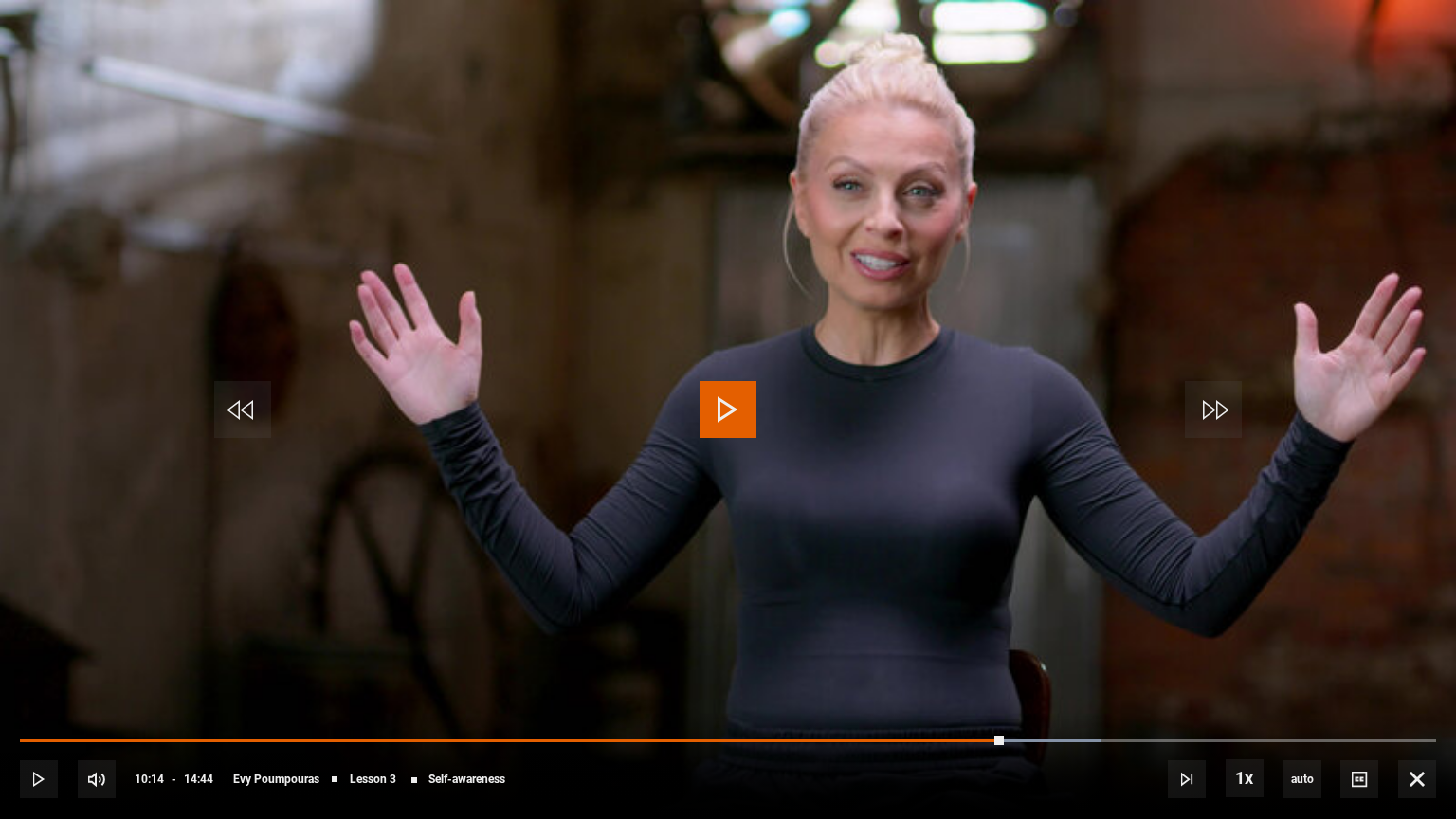 click at bounding box center [728, 410] 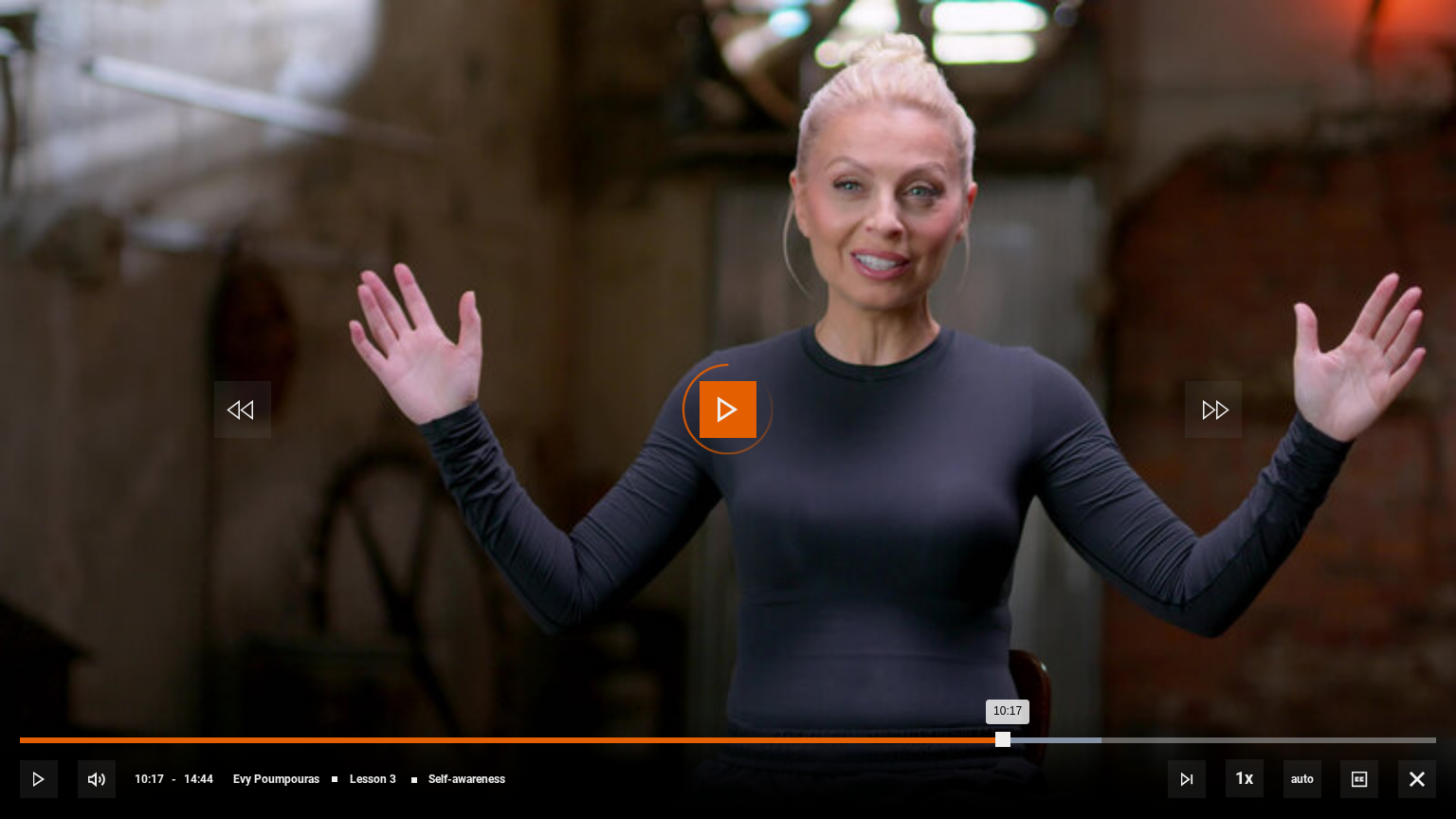 drag, startPoint x: 1007, startPoint y: 742, endPoint x: 959, endPoint y: 740, distance: 48.041649 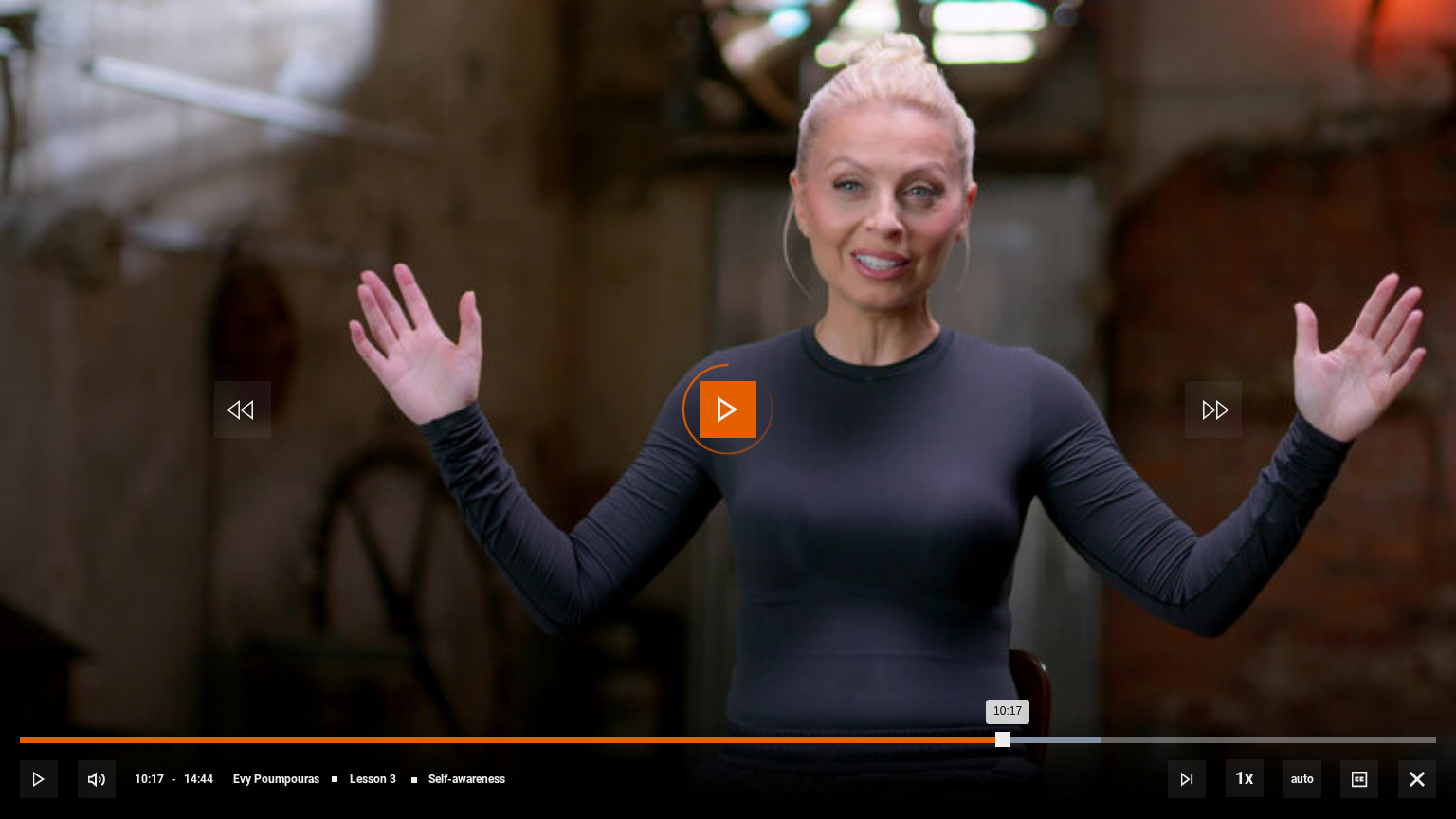 click on "Loaded :  76.38% 09:46 10:17" at bounding box center [728, 740] 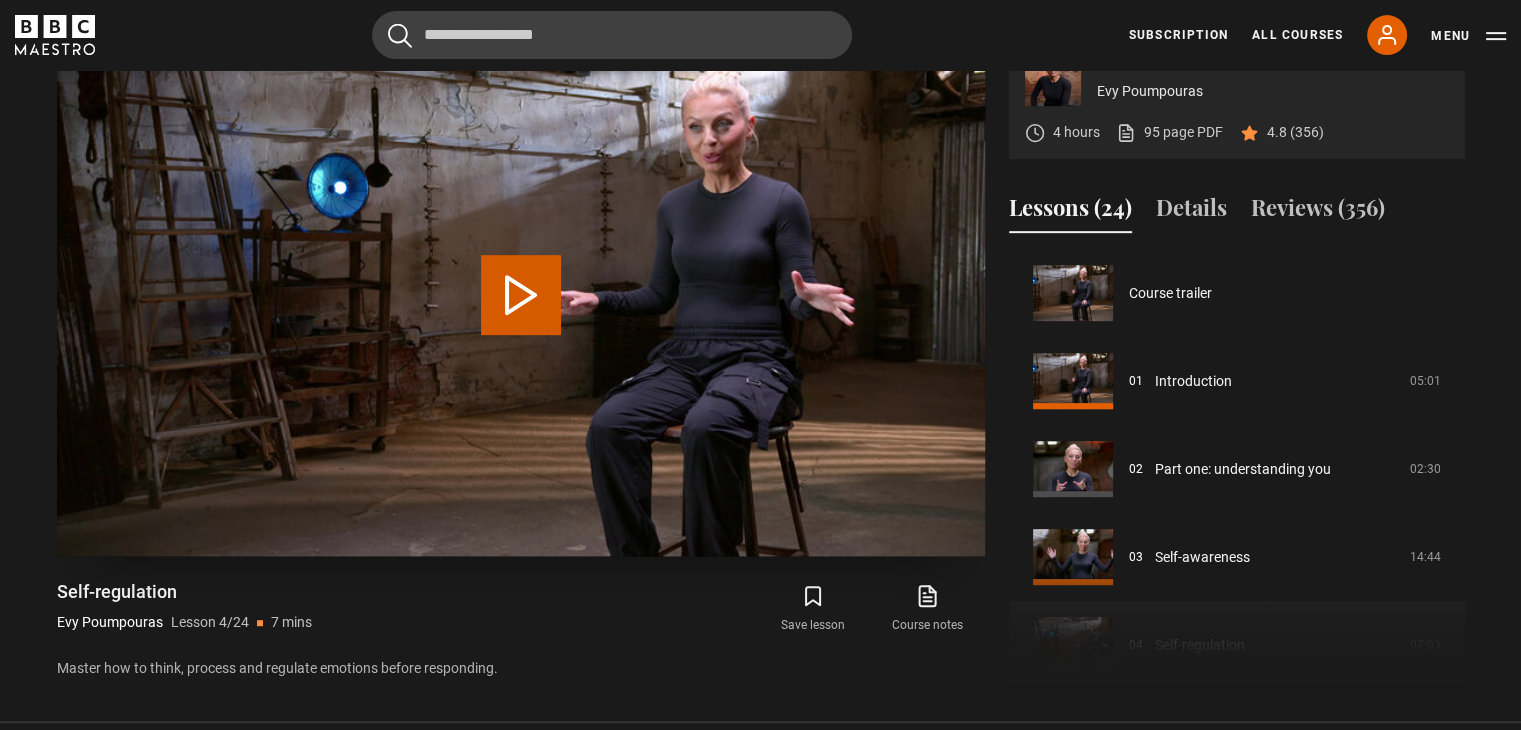 scroll, scrollTop: 828, scrollLeft: 0, axis: vertical 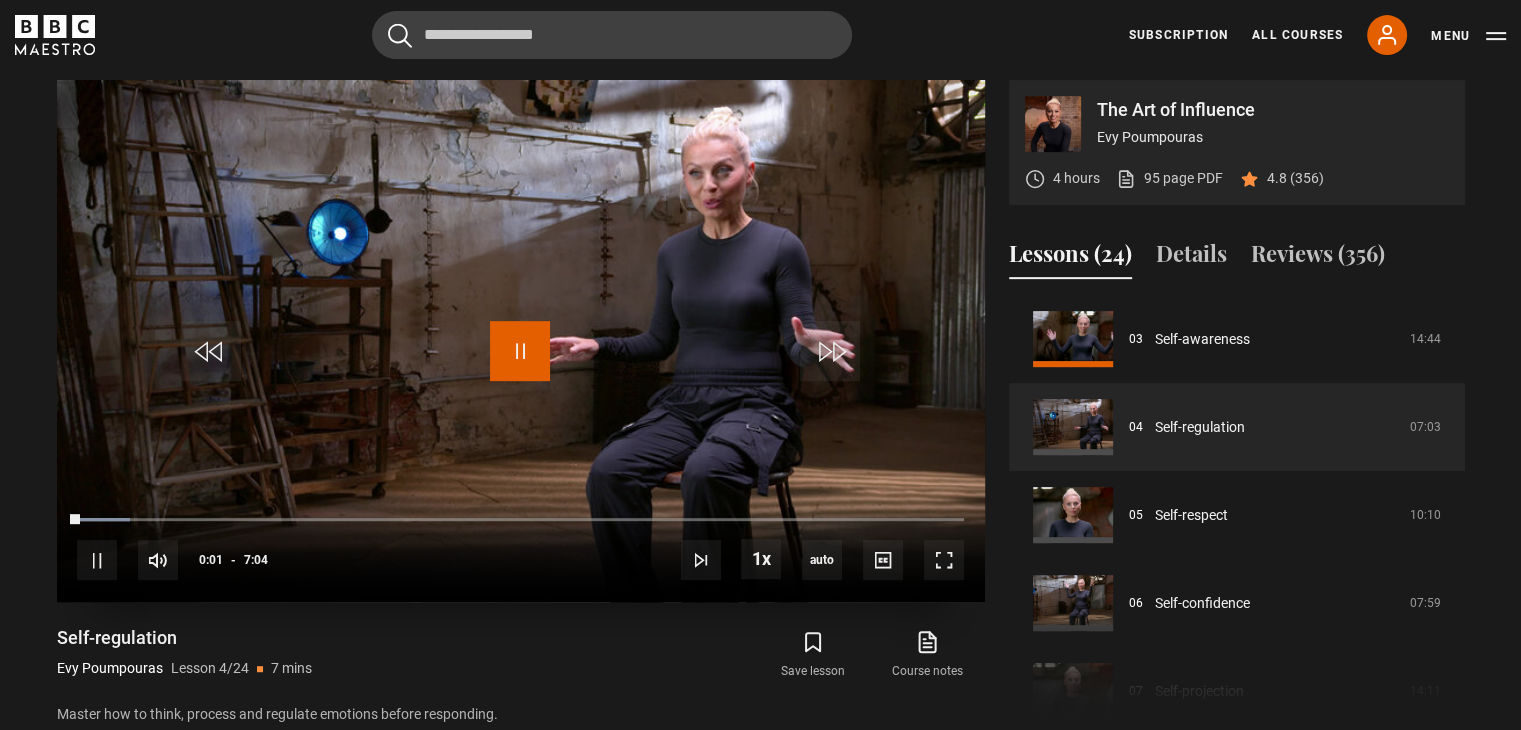 click at bounding box center (520, 351) 